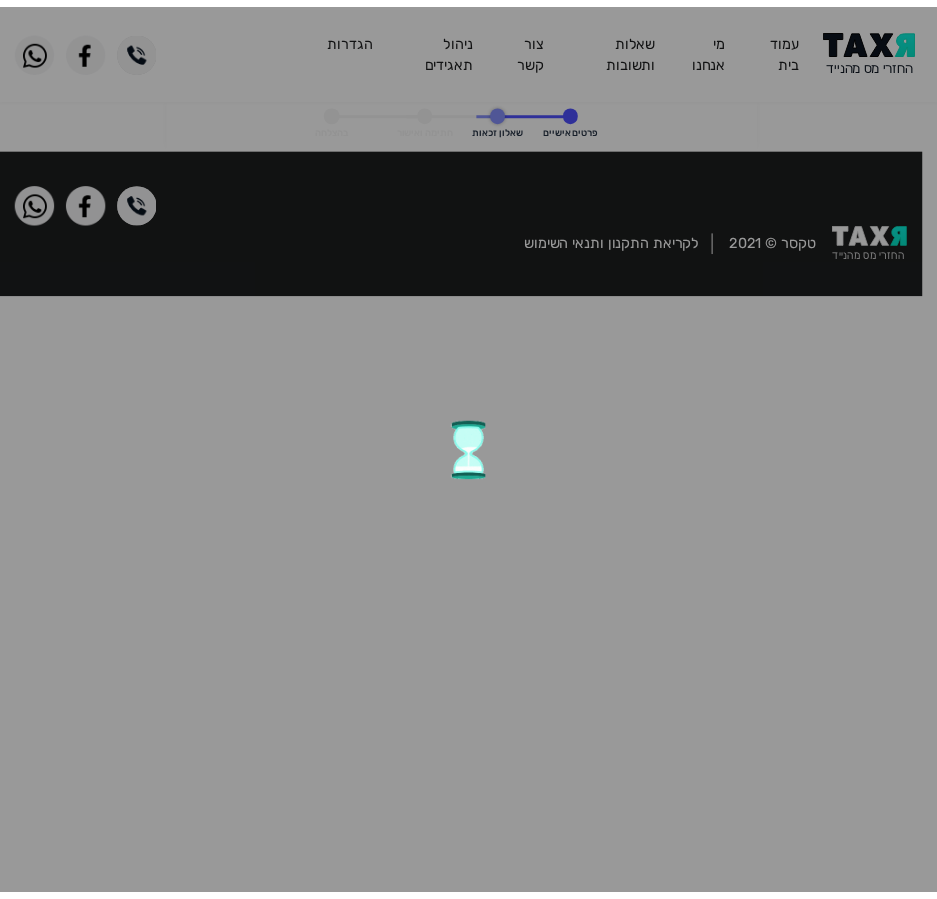 scroll, scrollTop: 0, scrollLeft: 0, axis: both 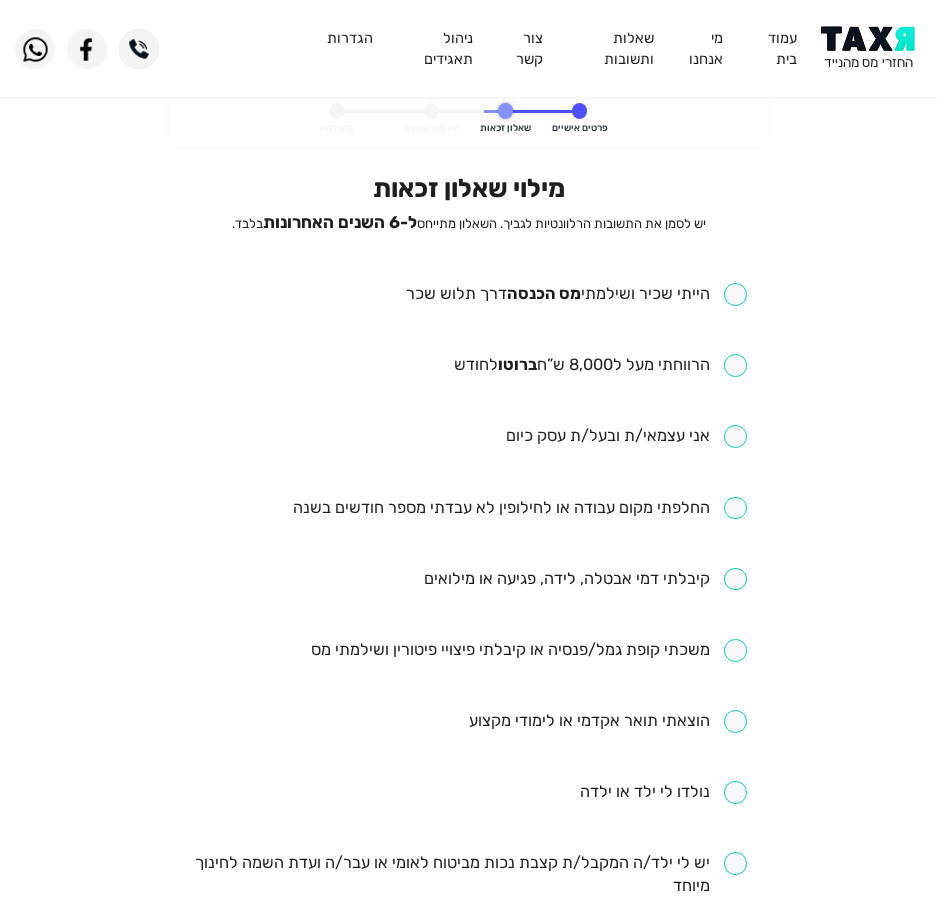 click at bounding box center [576, 294] 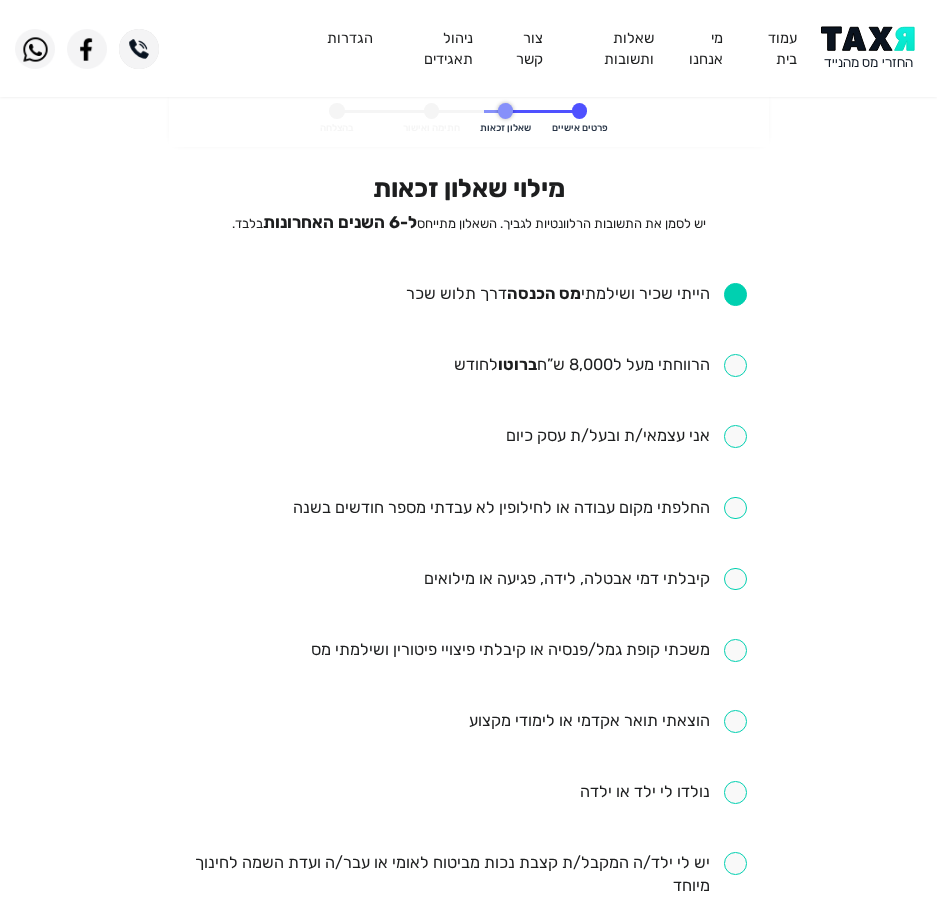click at bounding box center [600, 365] 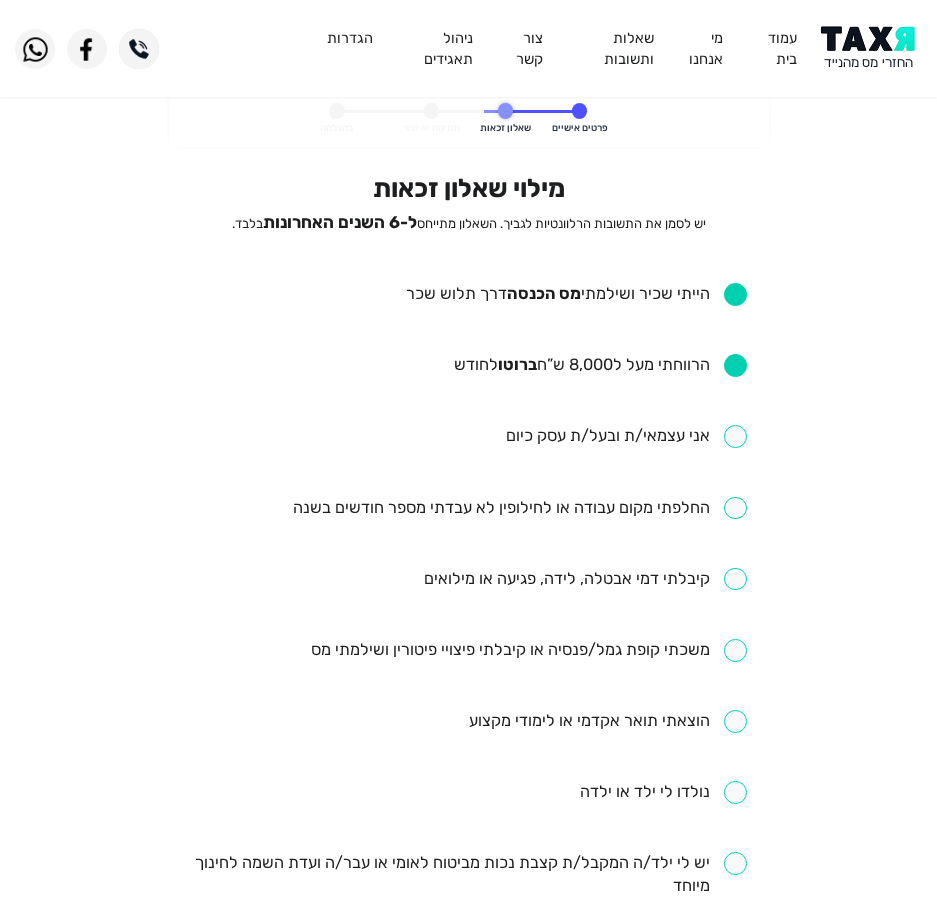 click at bounding box center [520, 508] 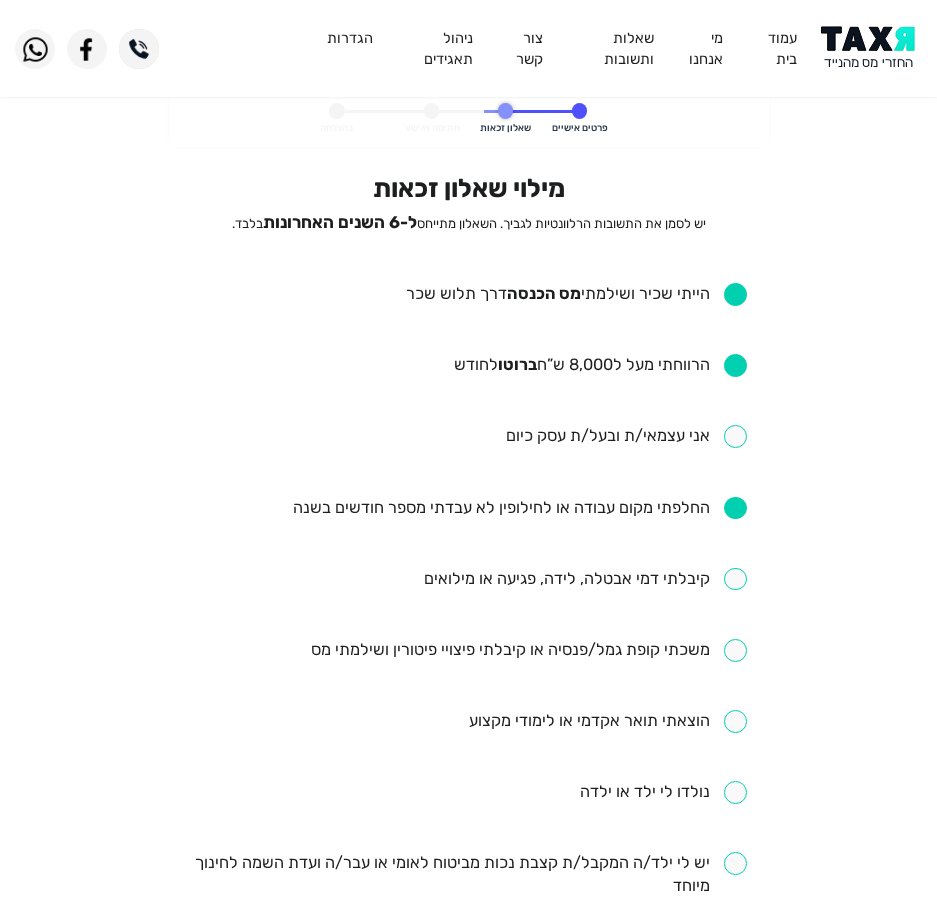 click on "הייתי שכיר ושילמתי  מס הכנסה  דרך תלוש שכר הרווחתי מעל ל8,000 ש”ח  ברוטו  לחודש אני עצמאי/ת ובעל/ת עסק כיום החלפתי מקום עבודה או לחילופין לא עבדתי מספר חודשים בשנה קיבלתי דמי אבטלה, לידה, פגיעה או מילואים משכתי קופת גמל/פנסיה או קיבלתי פיצויי פיטורין ושילמתי מס הוצאתי תואר אקדמי או לימודי מקצוע נולדו לי ילד או ילדה יש לי ילד/ה המקבל/ת קצבת נכות מביטוח לאומי או עבר/ה ועדת השמה לחינוך מיוחד התגוררתי ביישוב ספר או עיירת פיתוח הוצאותי כוללות תשלומי מזונות ביצעתי פעולות בשוק ההון שילמתי עבור ביטוח חיים, אובדן כושר עבודה, ביטוח מנהלים או קופת גמל באופן עצמאי" at bounding box center (468, 816) 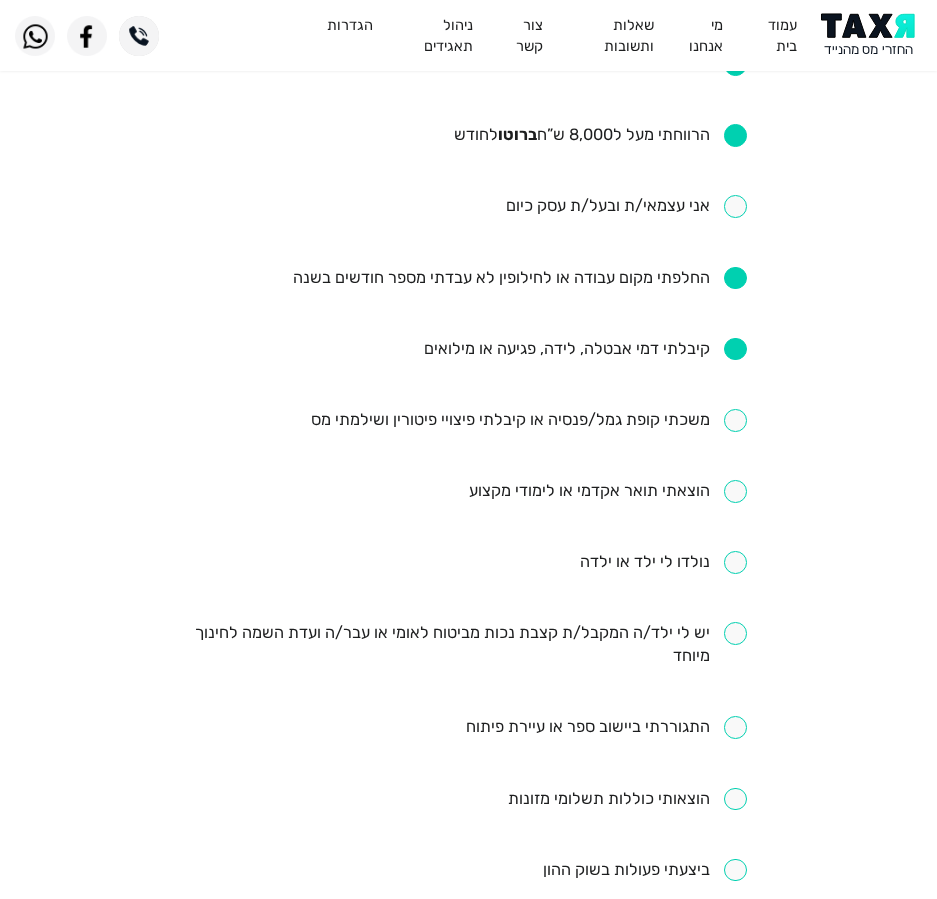 scroll, scrollTop: 300, scrollLeft: 0, axis: vertical 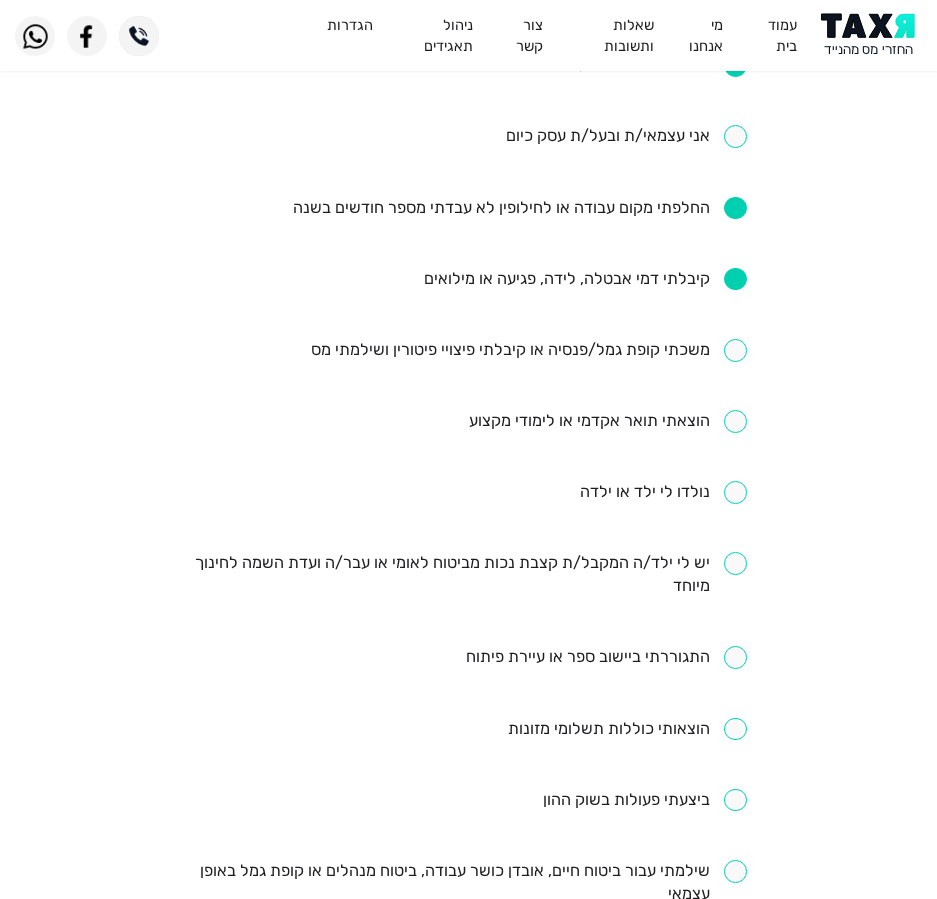click at bounding box center [529, 350] 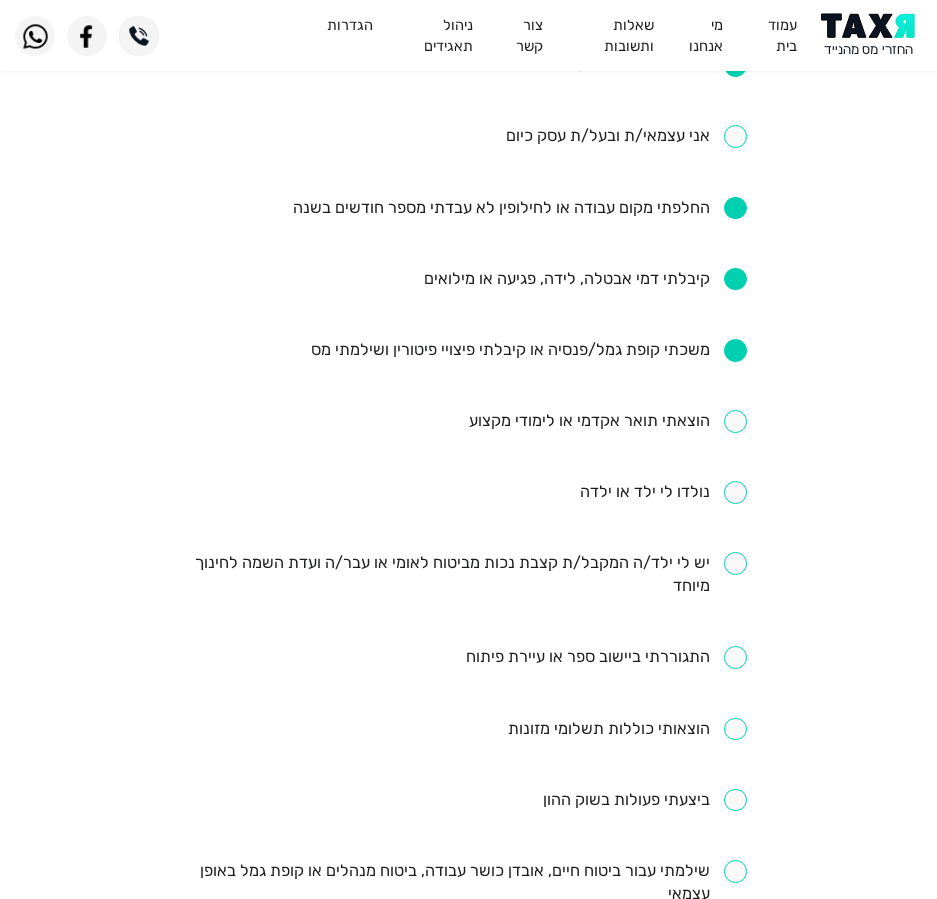 click at bounding box center [529, 350] 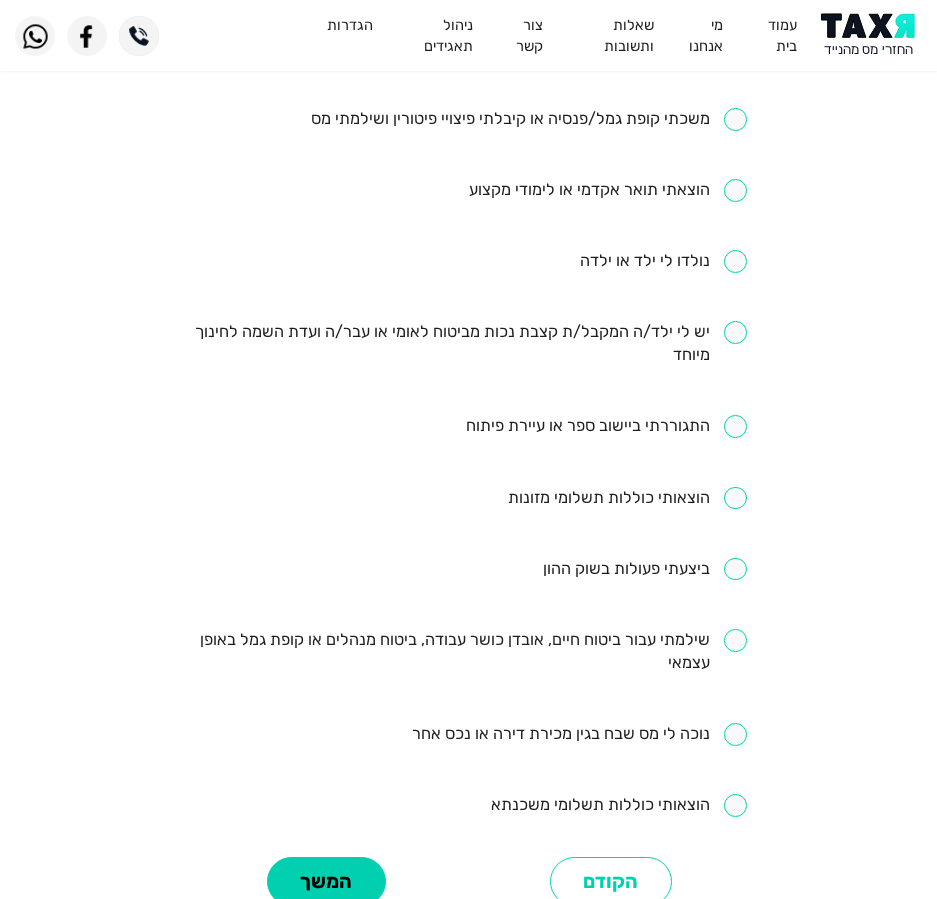 scroll, scrollTop: 600, scrollLeft: 0, axis: vertical 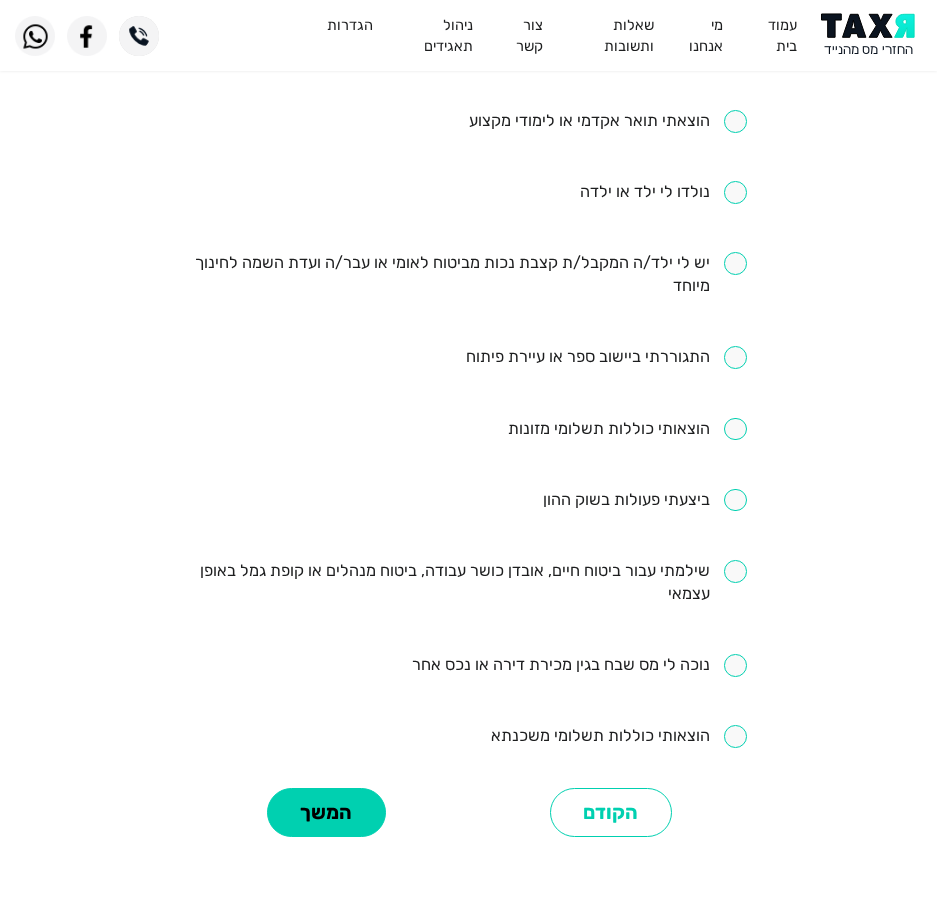 click at bounding box center [468, 583] 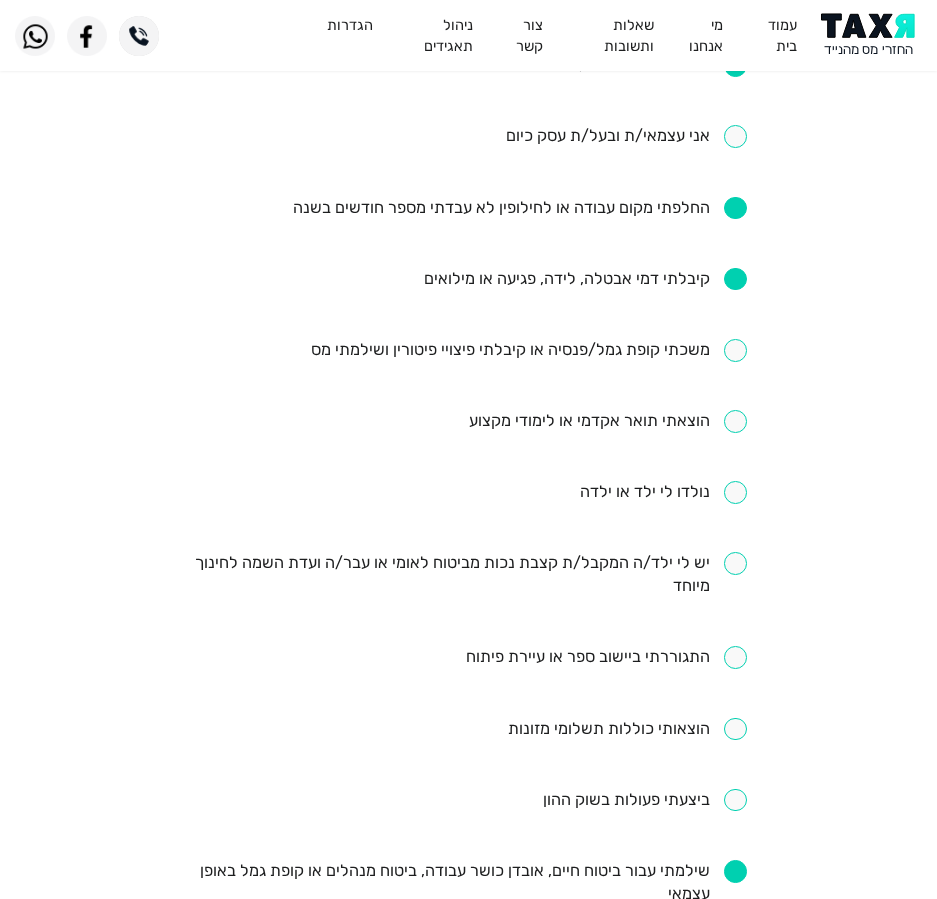 scroll, scrollTop: 600, scrollLeft: 0, axis: vertical 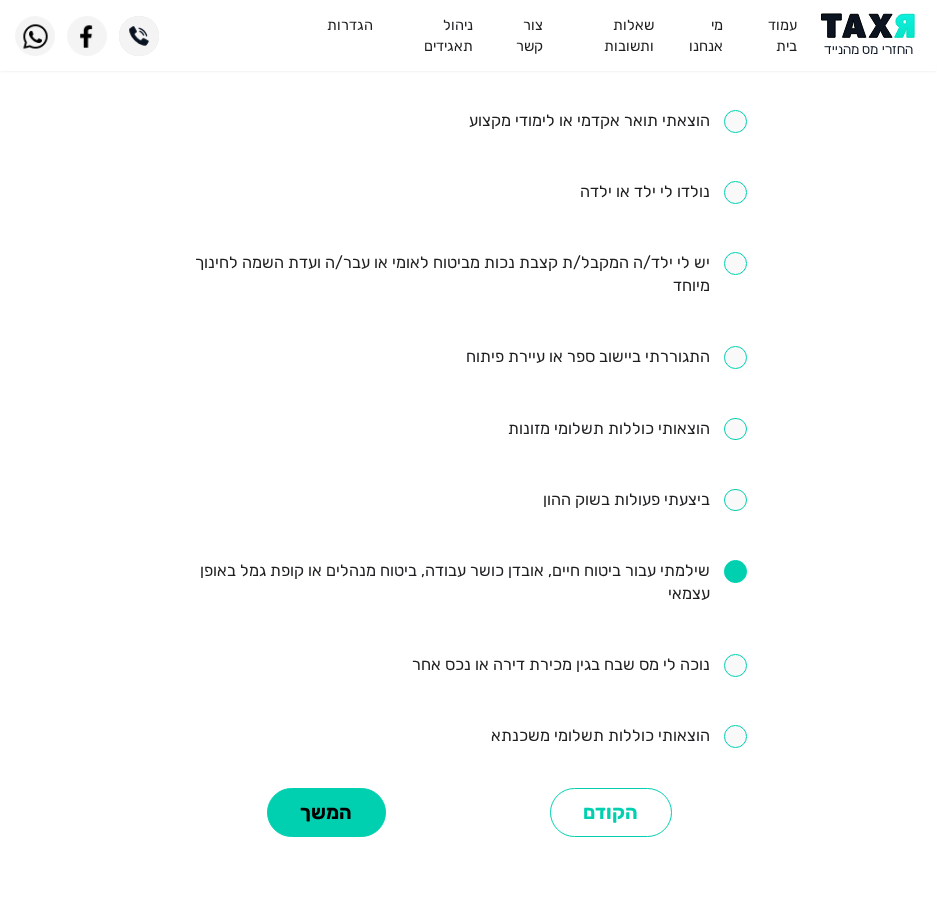click at bounding box center (468, 583) 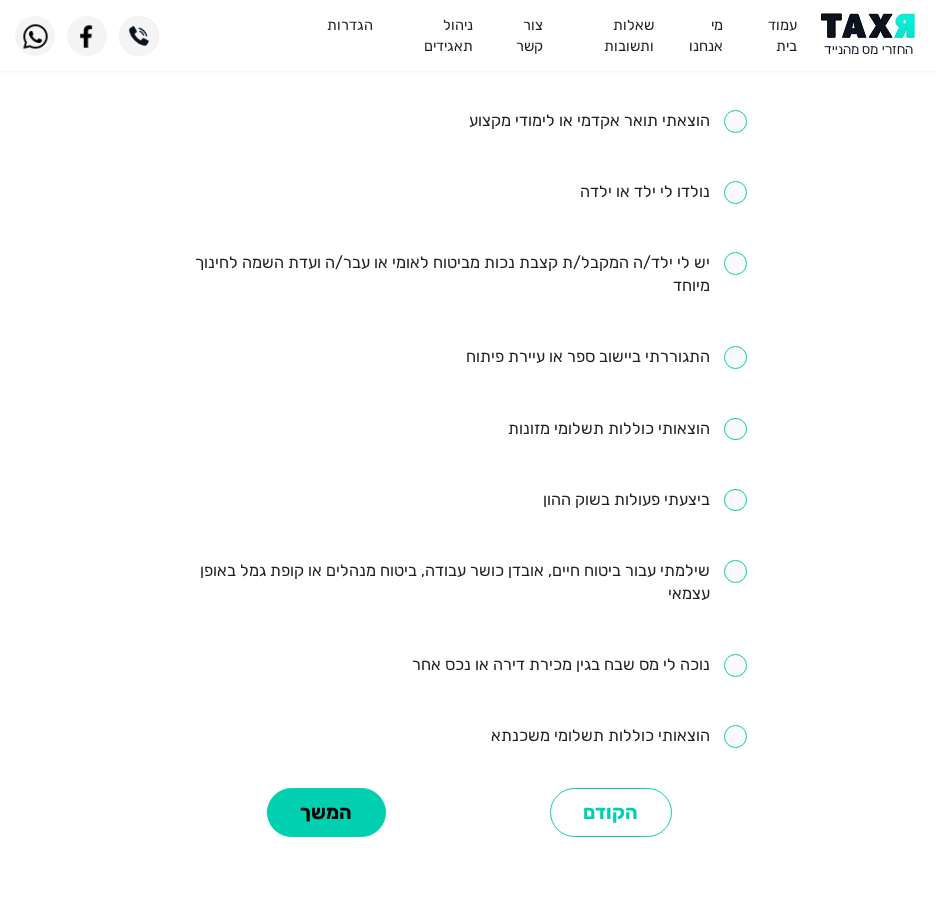 click on "הוצאותי כוללות תשלומי משכנתא" at bounding box center [468, 737] 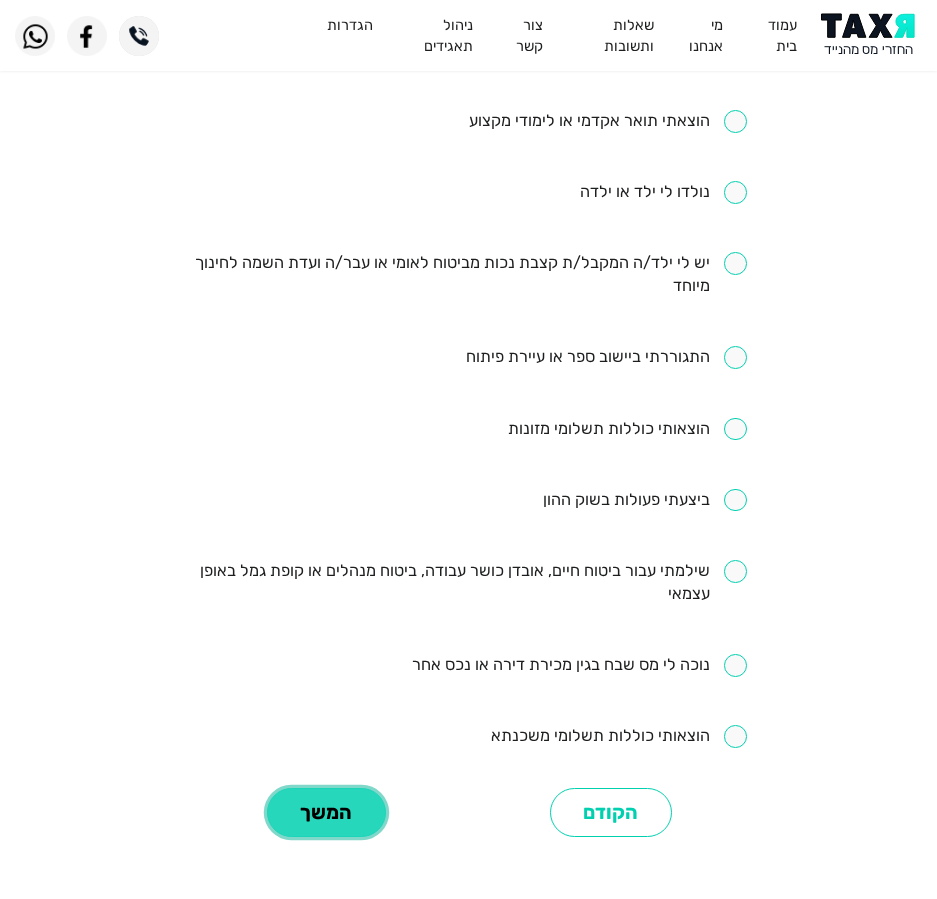click on "המשך" at bounding box center [326, 812] 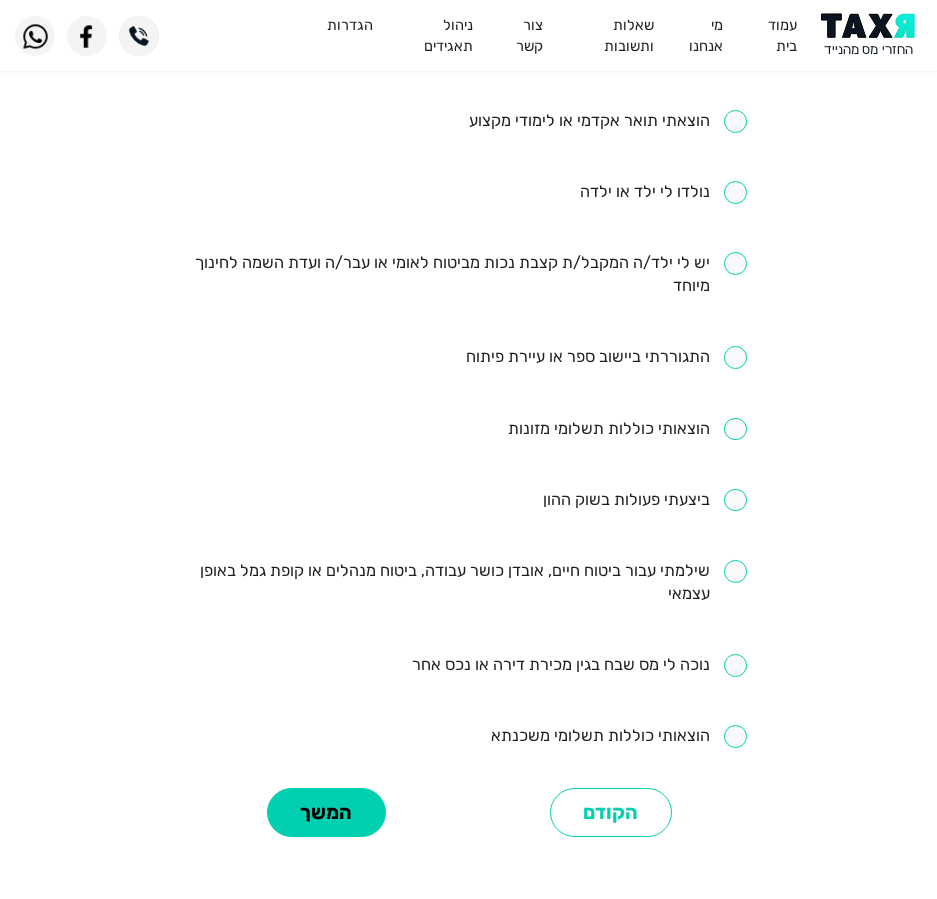 scroll, scrollTop: 0, scrollLeft: 0, axis: both 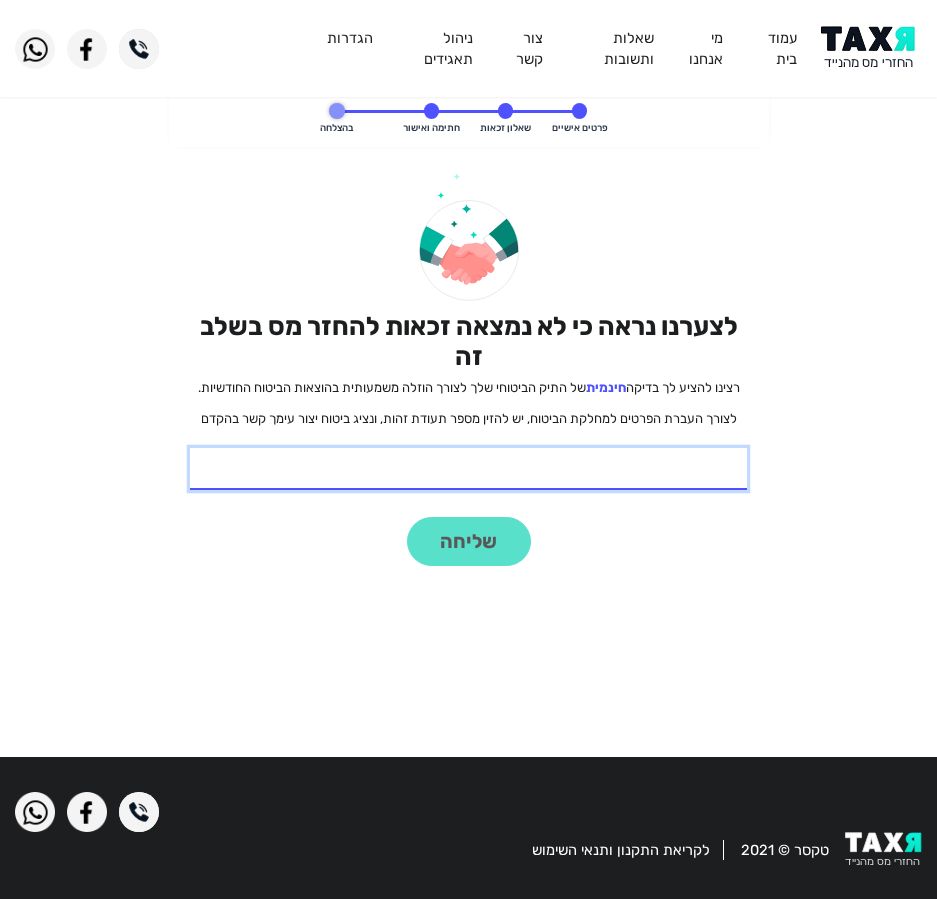 click on "* תעודת זהות" at bounding box center [468, 469] 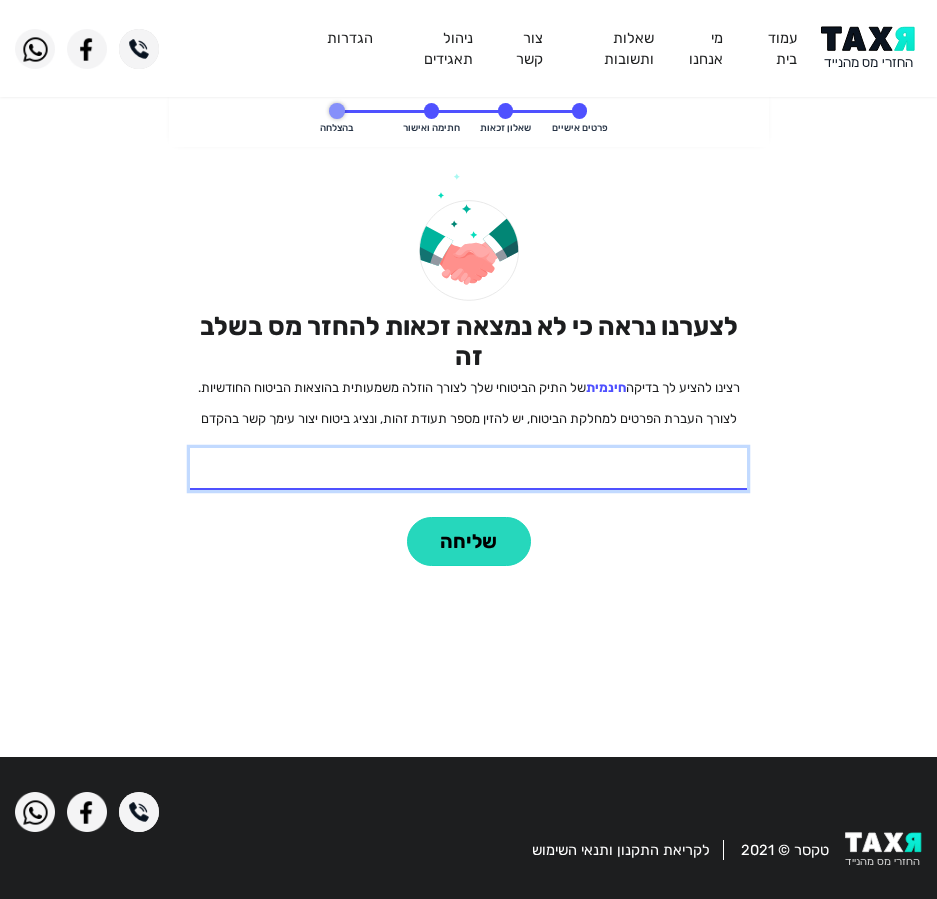 type on "213807746" 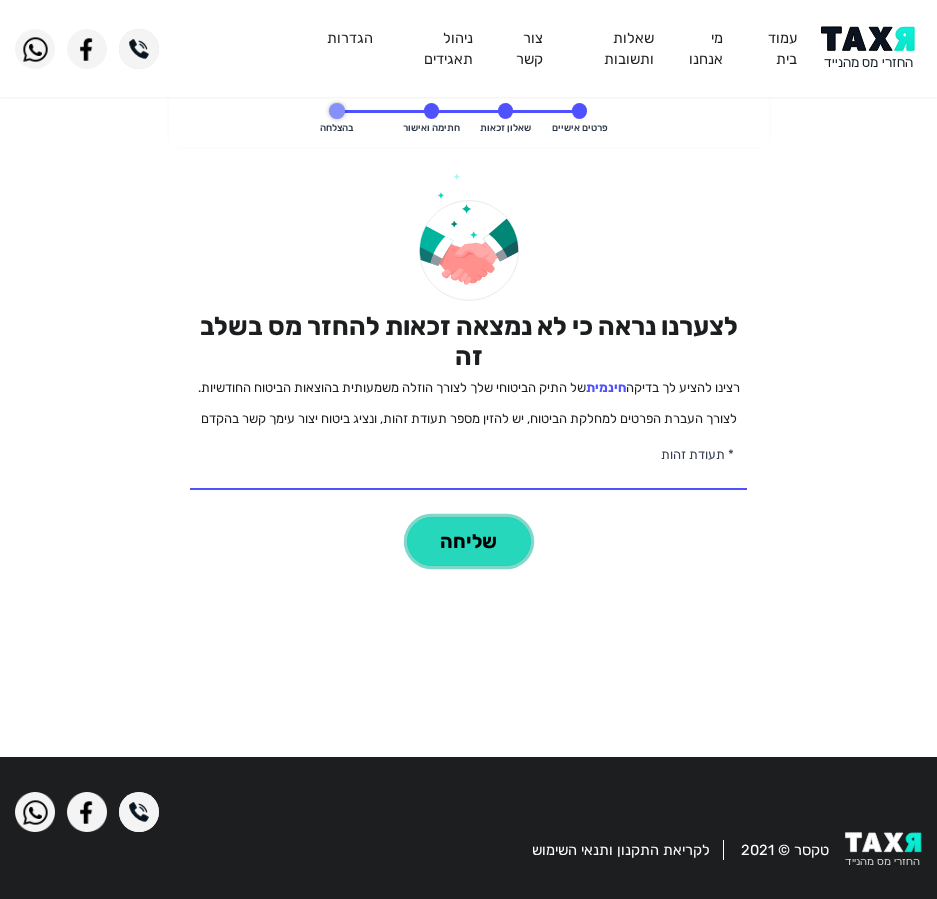 click on "שליחה" 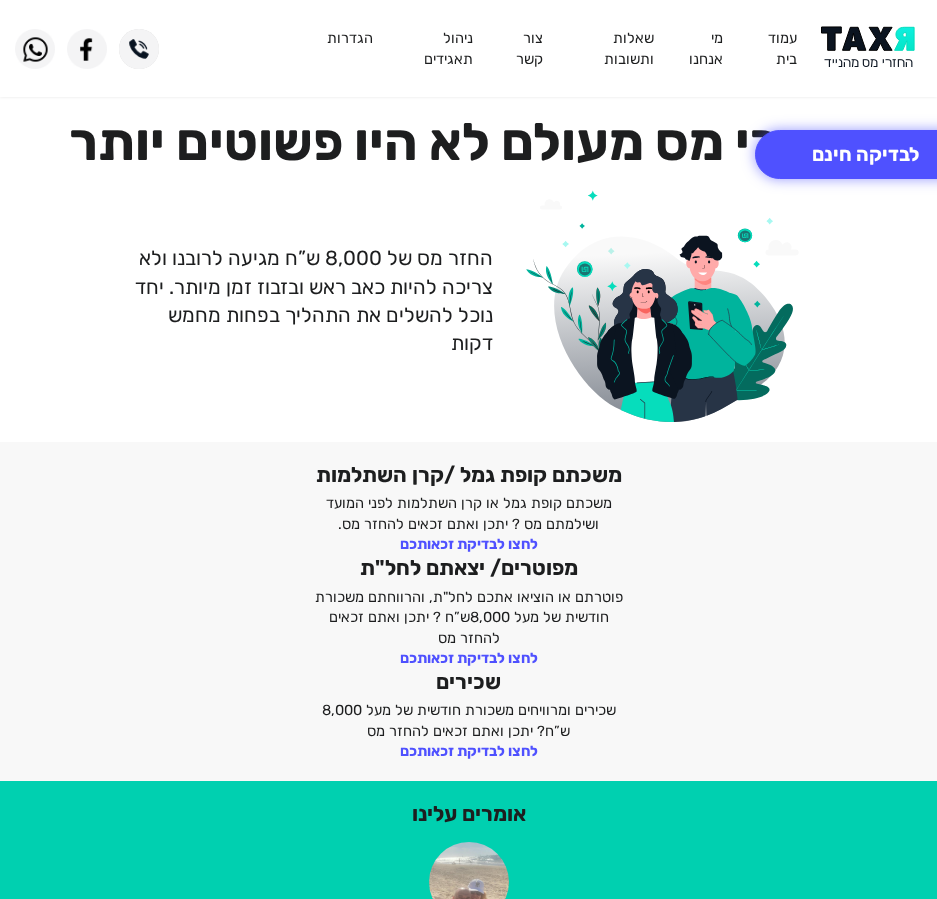 click at bounding box center (871, 48) 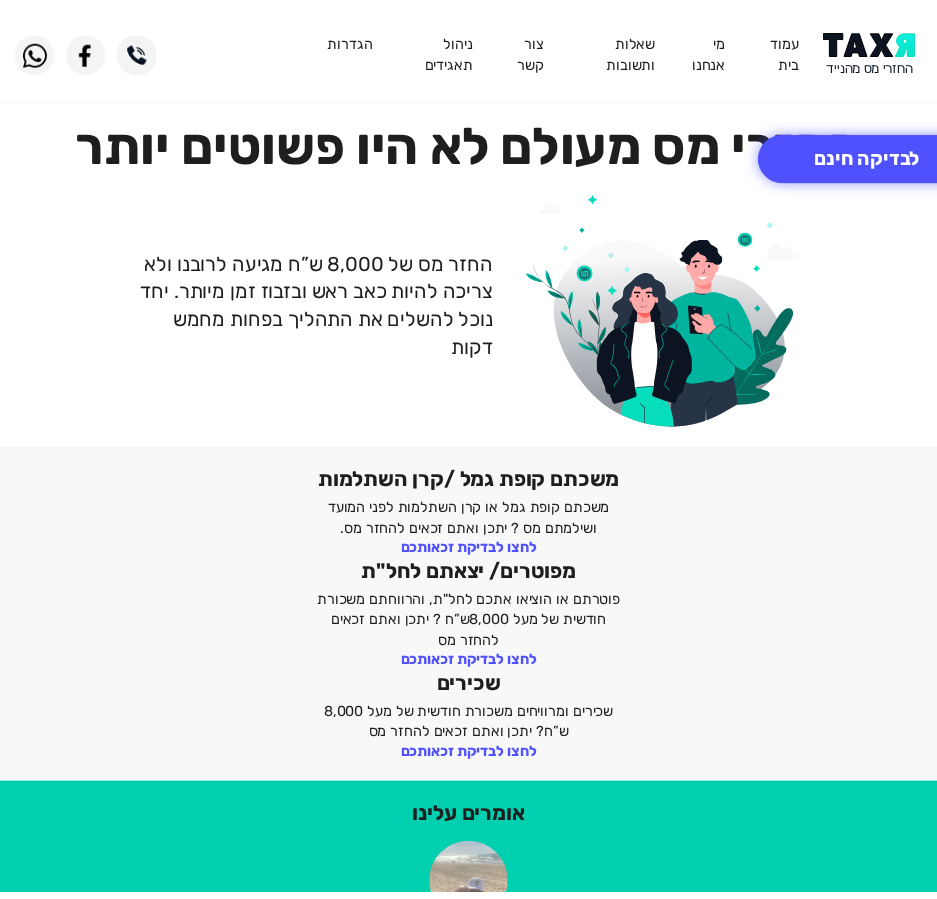 scroll, scrollTop: 0, scrollLeft: 0, axis: both 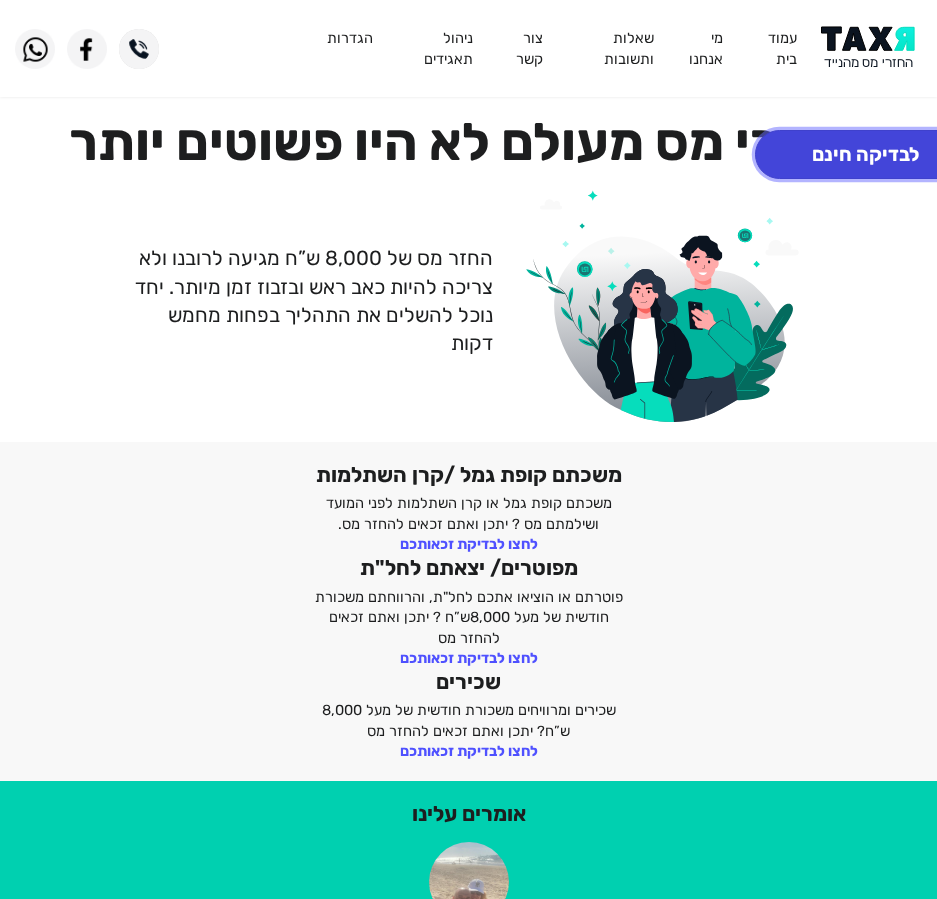 click on "לבדיקה חינם" 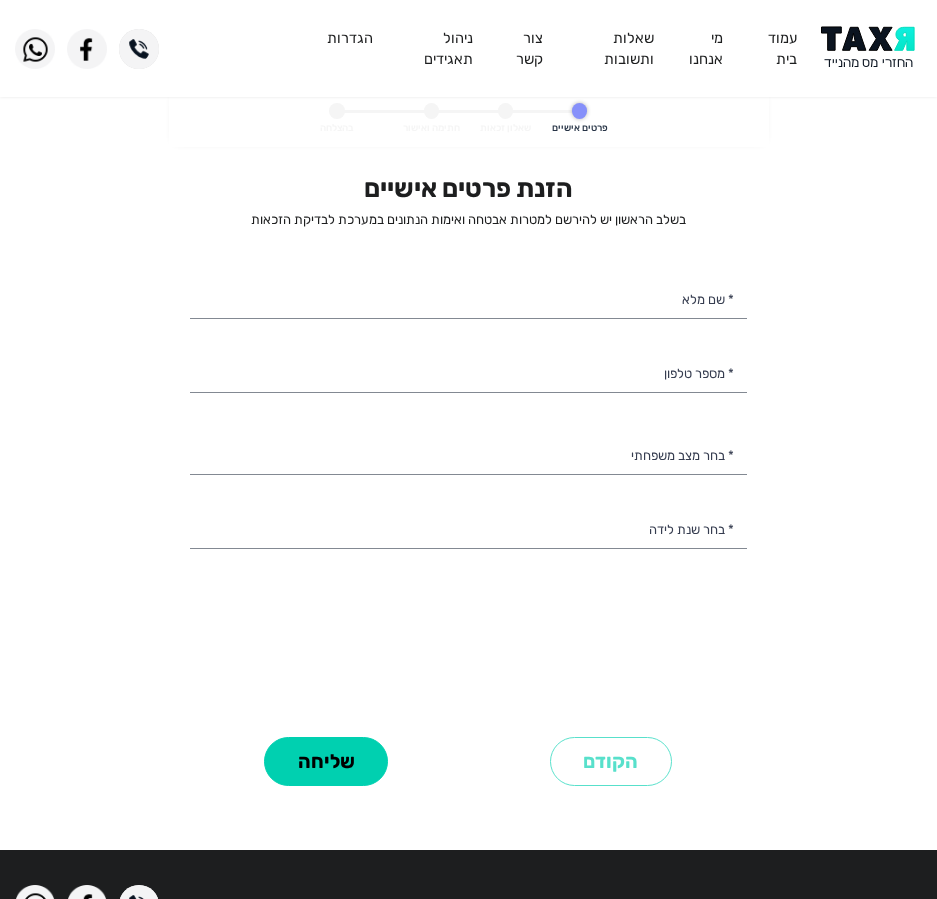 select 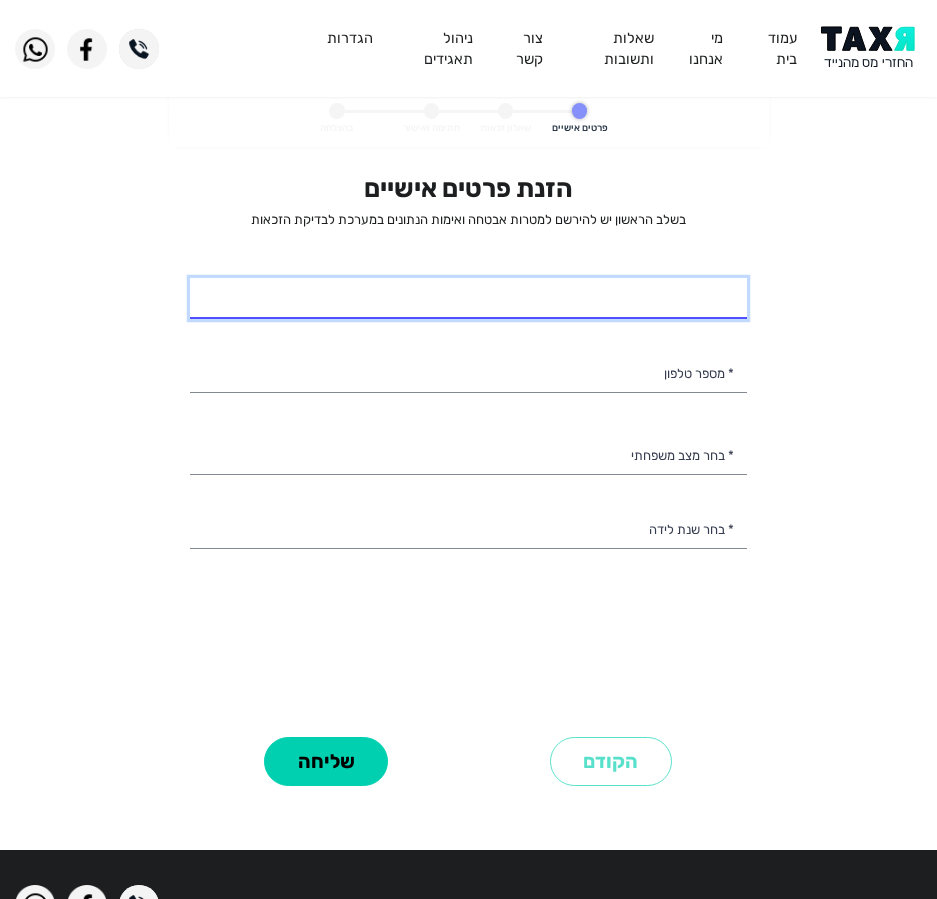 click on "* שם מלא" at bounding box center [468, 299] 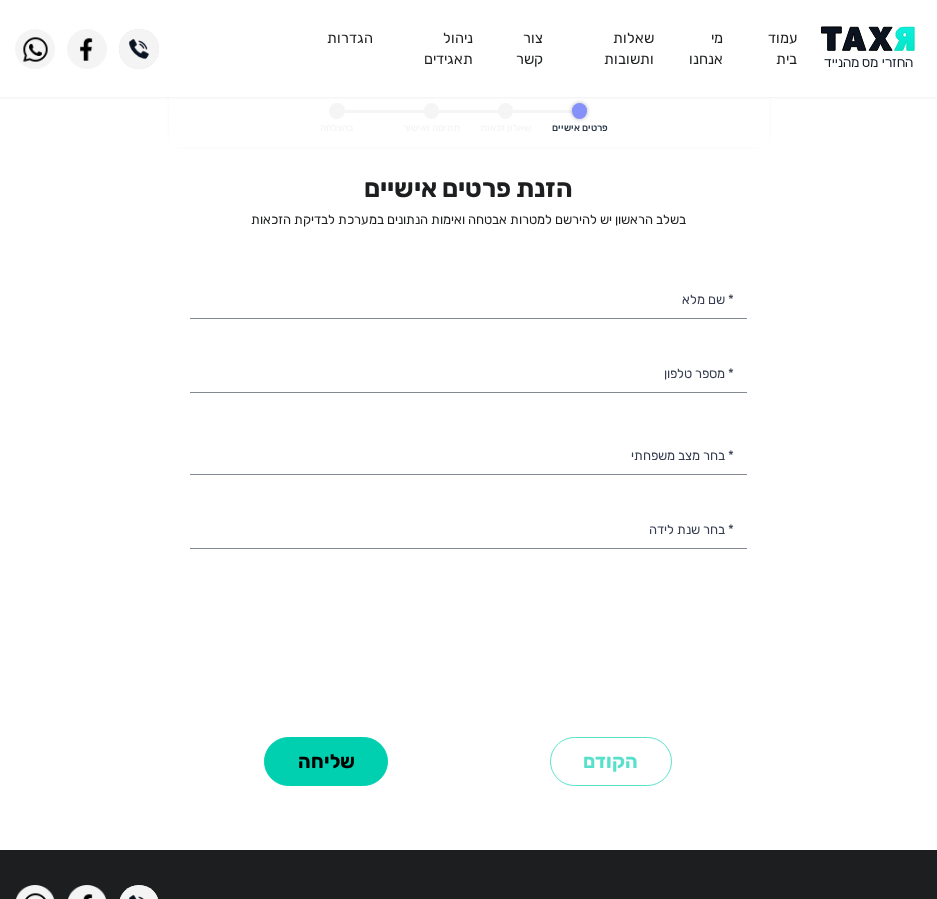 click on "הזנת פרטים אישיים  בשלב הראשון יש להירשם למטרות אבטחה ואימות הנתונים במערכת לבדיקת הזכאות * שם מלא * מספר טלפון רווק/ה נשוי/אה גרוש/ה אלמן/נה * בחר מצב משפחתי 2003 2002 2001 2000 1999 1998 1997 1996 1995 1994 1993 1992 1991 1990 1989 1988 1987 1986 1985 1984 1983 1982 1981 1980 1979 1978 1977 1976 1975 1974 1973 1972 1971 1970 1969 1968 1967 1966 1965 1964 1963 1962 1961 1960 1959 1958 1957 1956 1955 1954 1953 1952 1951 1950 1949 1948 1947 1946 1945 * בחר שנת לידה" at bounding box center [468, 451] 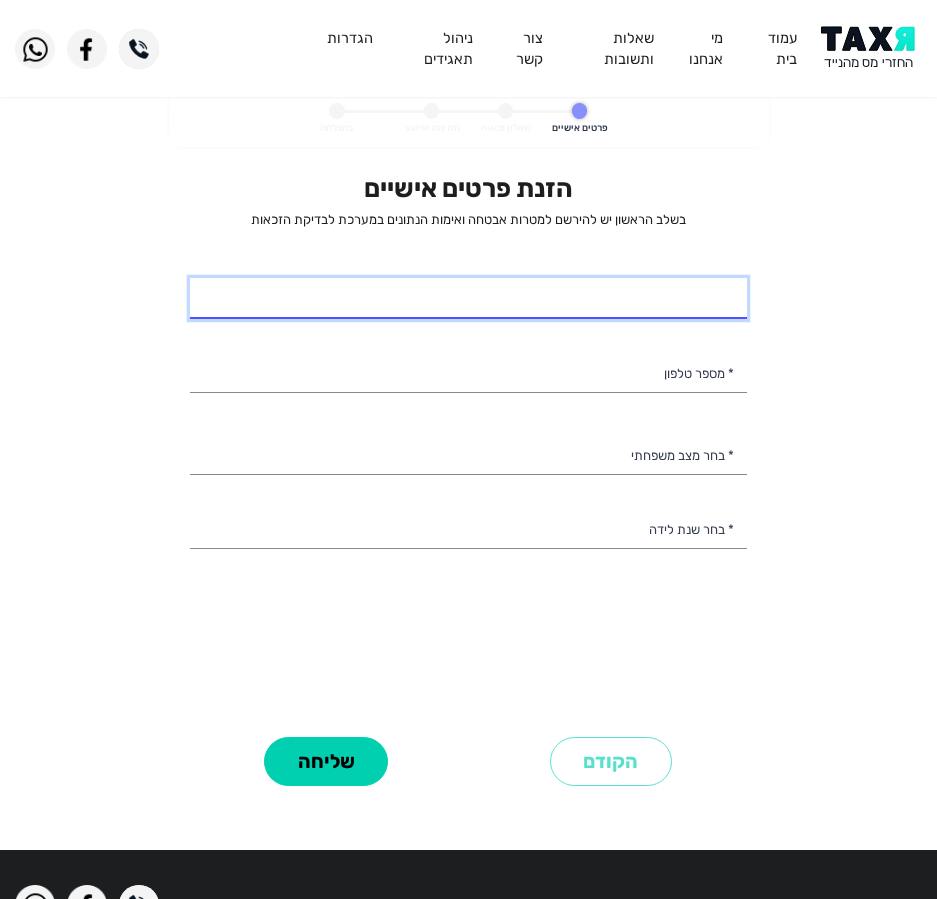 click on "* שם מלא" at bounding box center (468, 299) 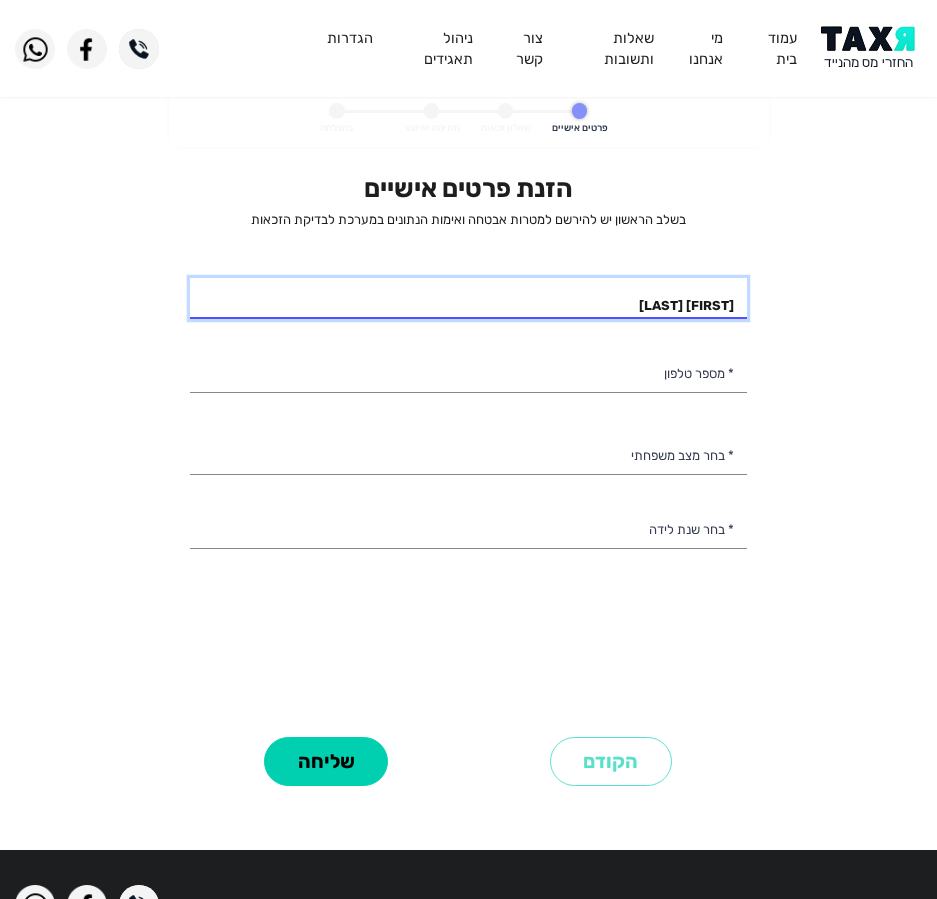 type on "[FIRST] [LAST]" 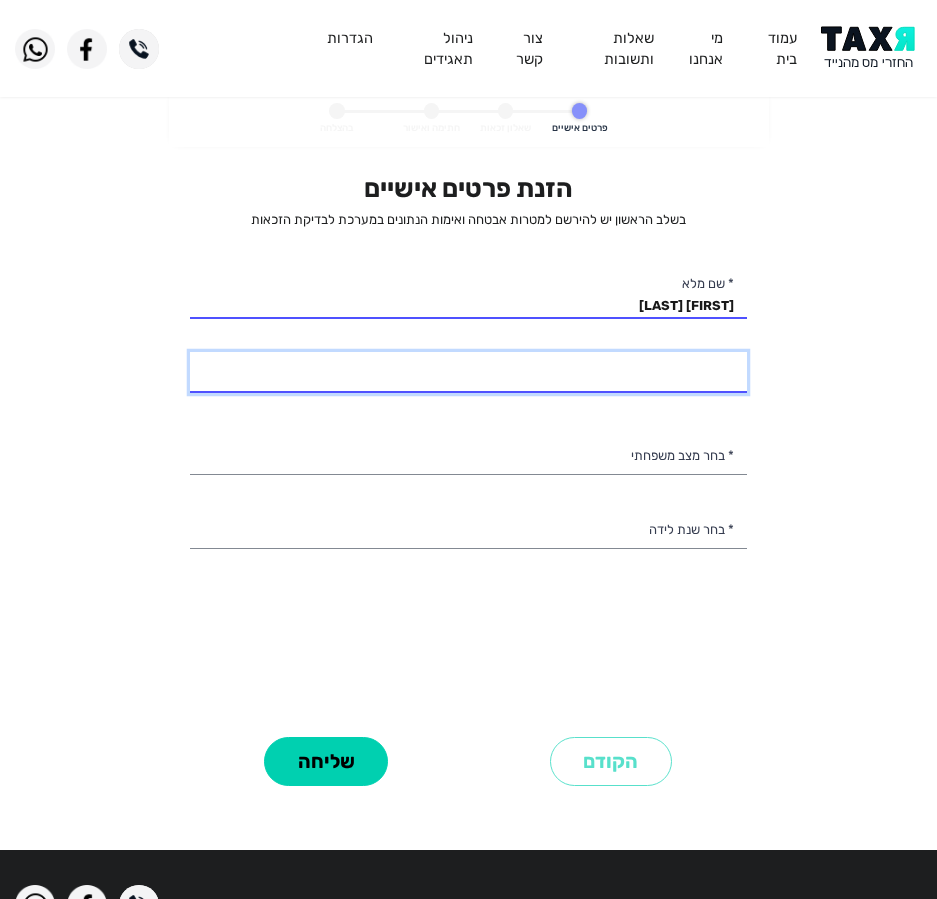click on "* מספר טלפון" at bounding box center [468, 373] 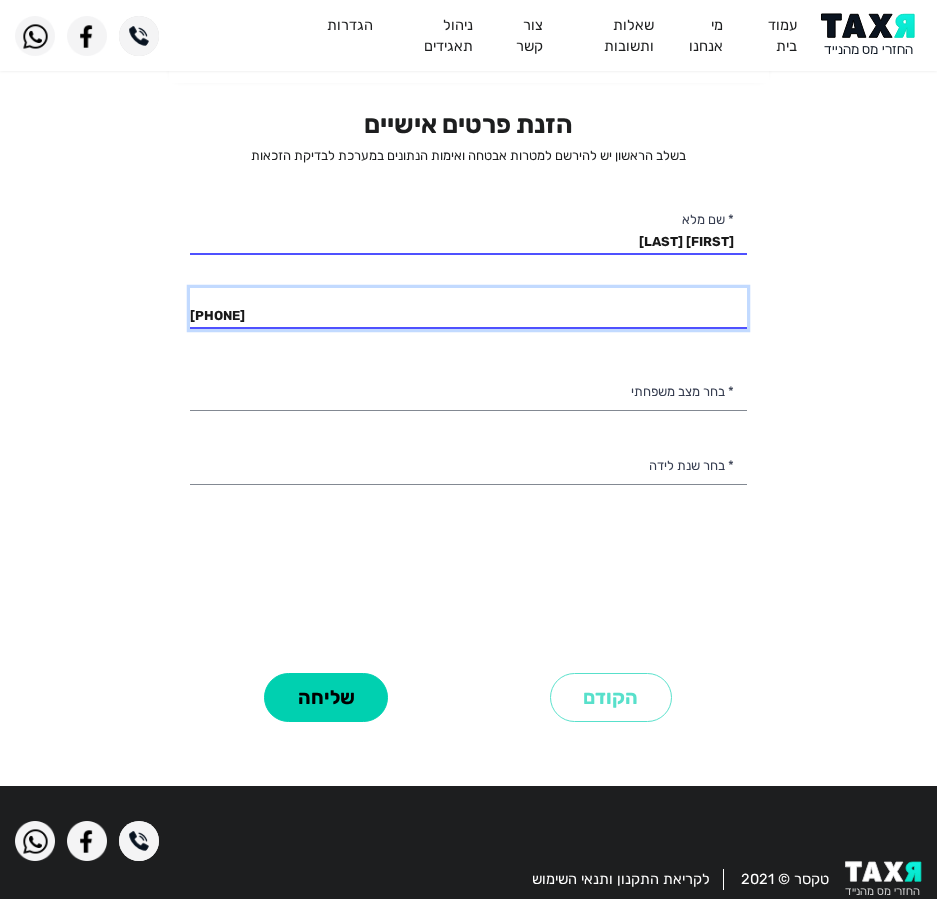 scroll, scrollTop: 98, scrollLeft: 0, axis: vertical 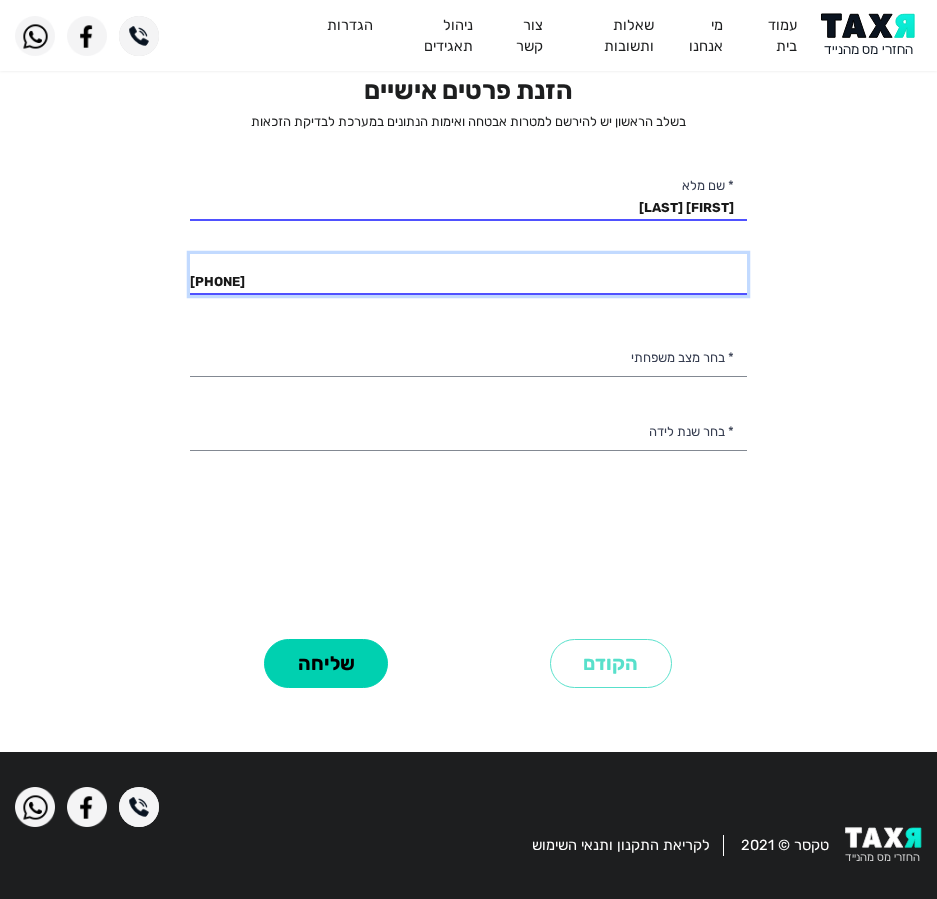 type on "[PHONE]" 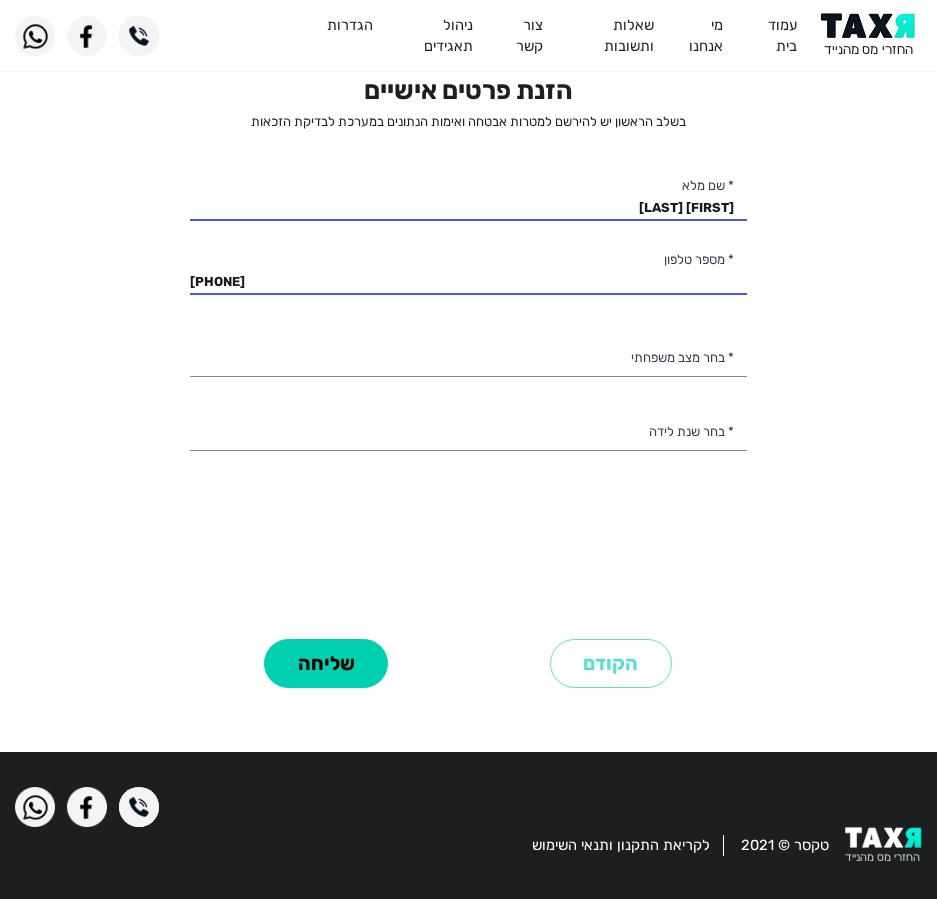 click on "הזנת פרטים אישיים  בשלב הראשון יש להירשם למטרות אבטחה ואימות הנתונים במערכת לבדיקת הזכאות [FIRST] [LAST] * שם מלא [PHONE] * מספר טלפון רווק/ה נשוי/אה גרוש/ה אלמן/נה * בחר מצב משפחתי 2003 2002 2001 2000 1999 1998 1997 1996 1995 1994 1993 1992 1991 1990 1989 1988 1987 1986 1985 1984 1983 1982 1981 1980 1979 1978 1977 1976 1975 1974 1973 1972 1971 1970 1969 1968 1967 1966 1965 1964 1963 1962 1961 1960 1959 1958 1957 1956 1955 1954 1953 1952 1951 1950 1949 1948 1947 1946 1945 * בחר שנת לידה" at bounding box center (468, 353) 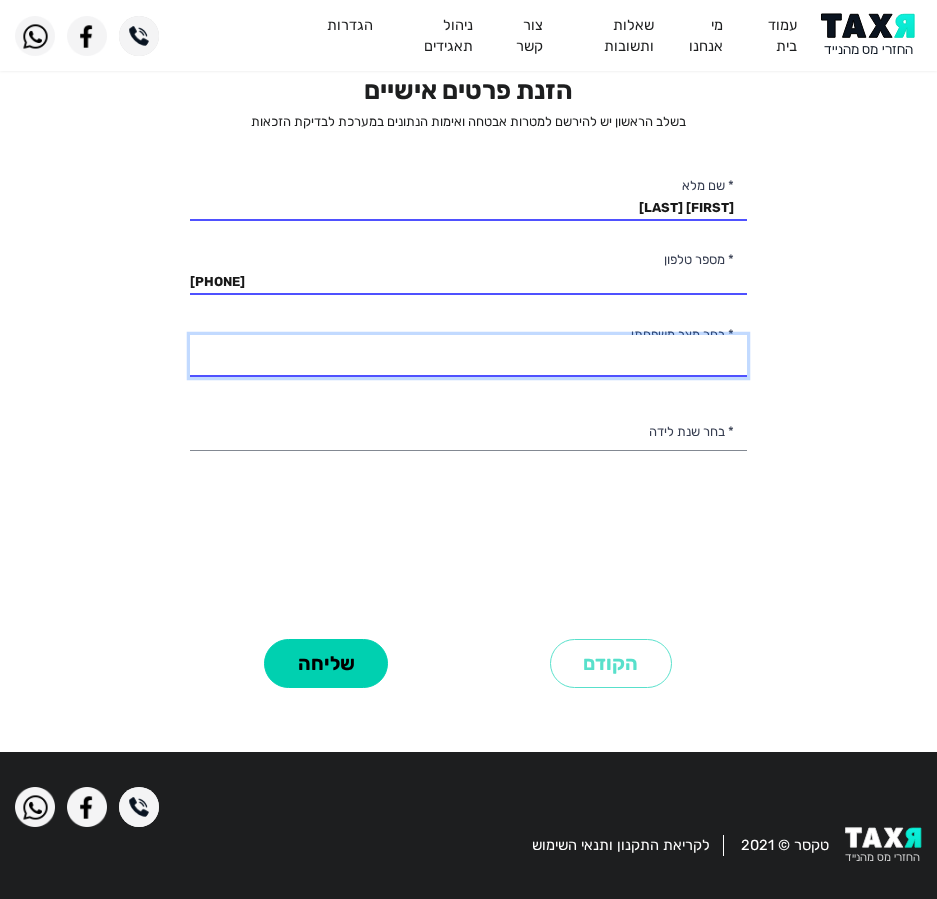 click on "רווק/ה נשוי/אה גרוש/ה אלמן/נה" at bounding box center [468, 356] 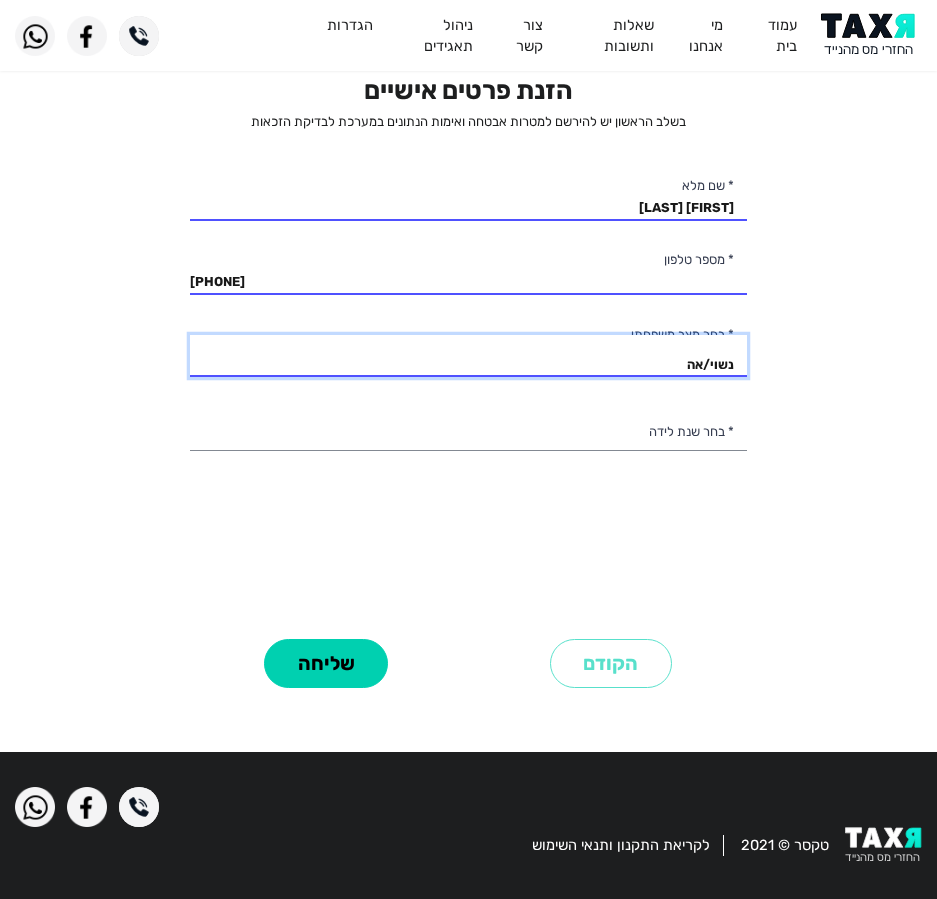 click on "רווק/ה נשוי/אה גרוש/ה אלמן/נה" at bounding box center [468, 356] 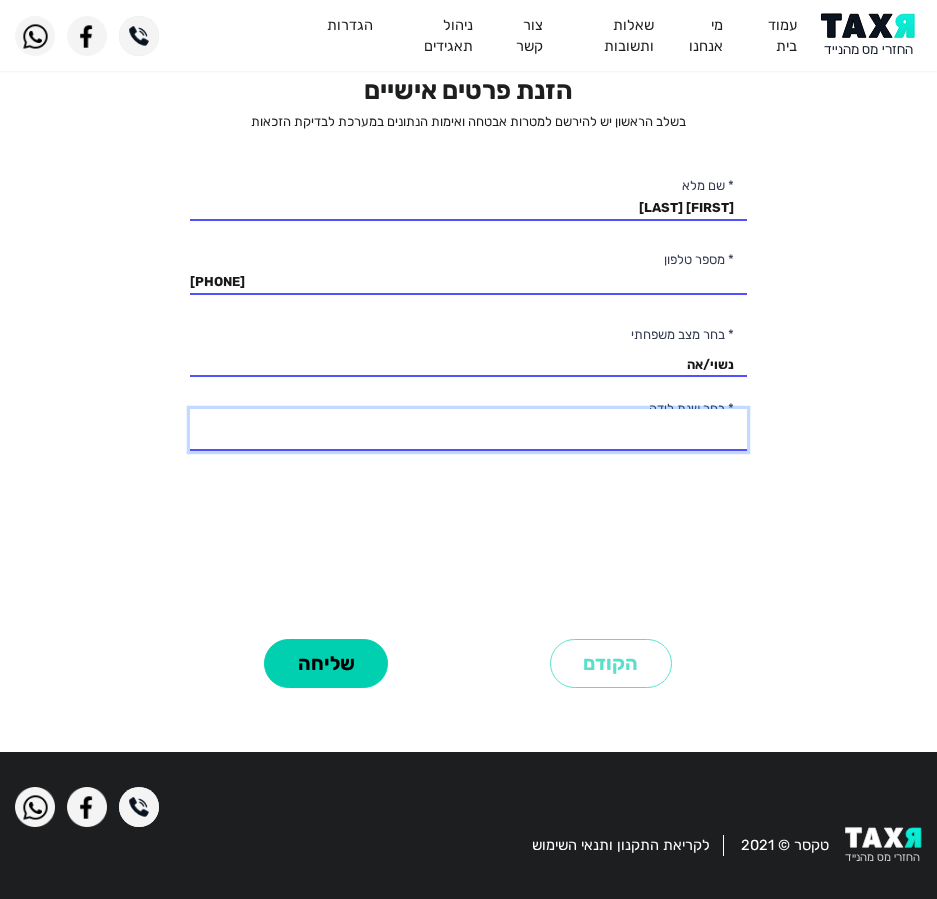 click on "2003 2002 2001 2000 1999 1998 1997 1996 1995 1994 1993 1992 1991 1990 1989 1988 1987 1986 1985 1984 1983 1982 1981 1980 1979 1978 1977 1976 1975 1974 1973 1972 1971 1970 1969 1968 1967 1966 1965 1964 1963 1962 1961 1960 1959 1958 1957 1956 1955 1954 1953 1952 1951 1950 1949 1948 1947 1946 1945" at bounding box center (468, 430) 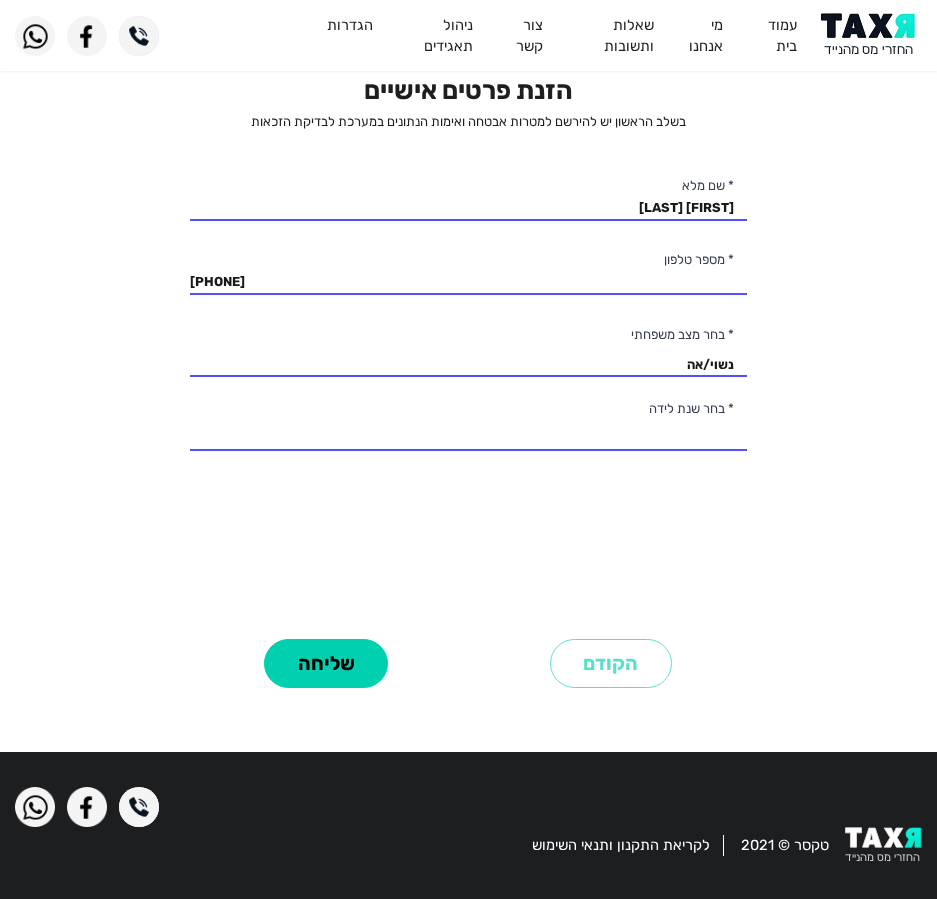 click on "הזנת פרטים אישיים  בשלב הראשון יש להירשם למטרות אבטחה ואימות הנתונים במערכת לבדיקת הזכאות [FIRST] [LAST] * שם מלא [PHONE] * מספר טלפון רווק/ה נשוי/אה גרוש/ה אלמן/נה * בחר מצב משפחתי 2003 2002 2001 2000 1999 1998 1997 1996 1995 1994 1993 1992 1991 1990 1989 1988 1987 1986 1985 1984 1983 1982 1981 1980 1979 1978 1977 1976 1975 1974 1973 1972 1971 1970 1969 1968 1967 1966 1965 1964 1963 1962 1961 1960 1959 1958 1957 1956 1955 1954 1953 1952 1951 1950 1949 1948 1947 1946 1945 * בחר שנת לידה הקודם שליחה" at bounding box center [468, 400] 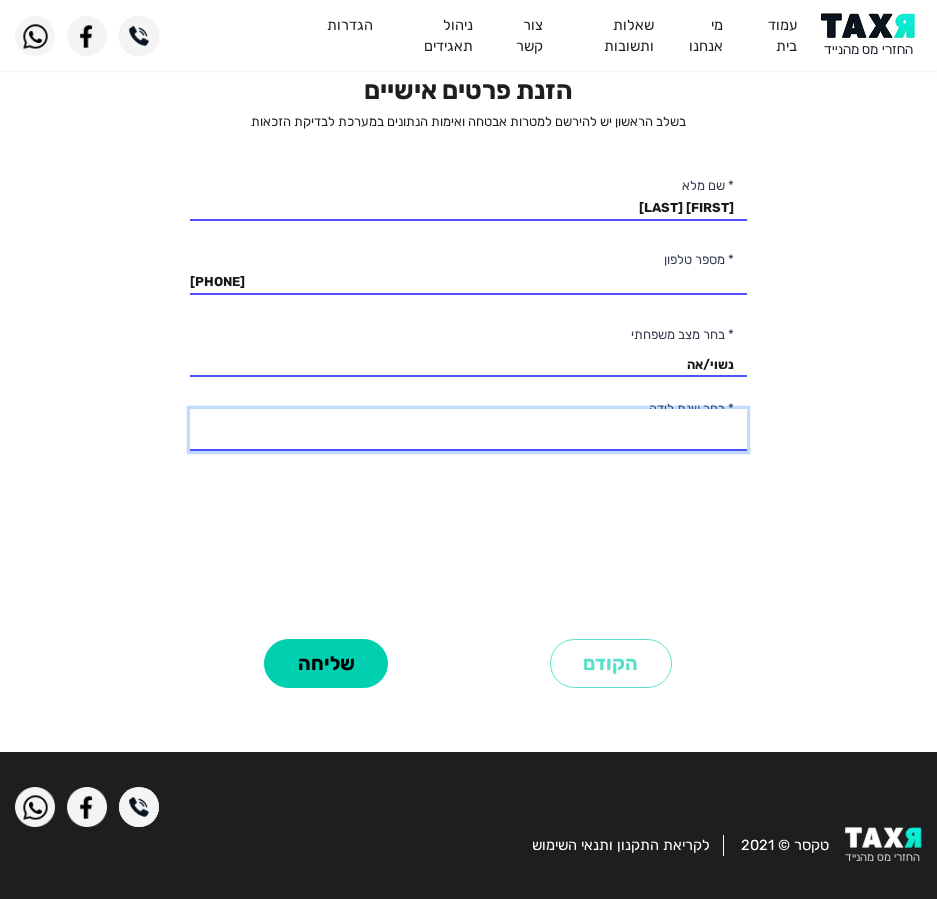 click on "2003 2002 2001 2000 1999 1998 1997 1996 1995 1994 1993 1992 1991 1990 1989 1988 1987 1986 1985 1984 1983 1982 1981 1980 1979 1978 1977 1976 1975 1974 1973 1972 1971 1970 1969 1968 1967 1966 1965 1964 1963 1962 1961 1960 1959 1958 1957 1956 1955 1954 1953 1952 1951 1950 1949 1948 1947 1946 1945" at bounding box center [468, 430] 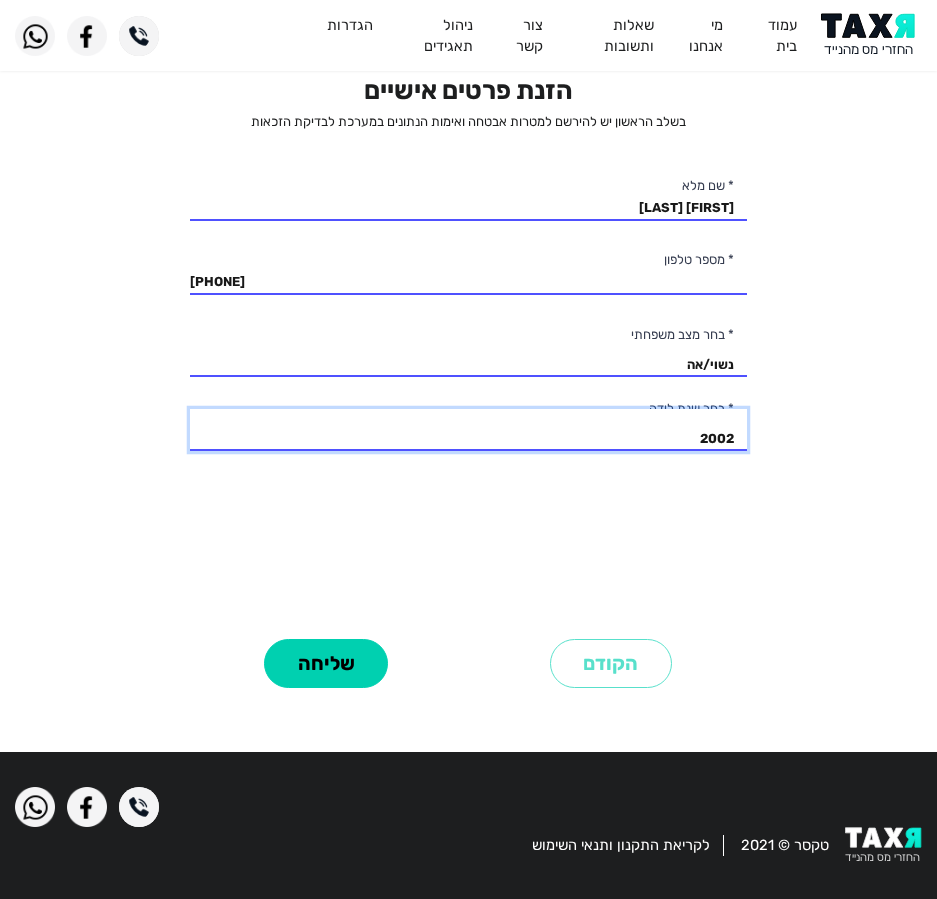 click on "2003 2002 2001 2000 1999 1998 1997 1996 1995 1994 1993 1992 1991 1990 1989 1988 1987 1986 1985 1984 1983 1982 1981 1980 1979 1978 1977 1976 1975 1974 1973 1972 1971 1970 1969 1968 1967 1966 1965 1964 1963 1962 1961 1960 1959 1958 1957 1956 1955 1954 1953 1952 1951 1950 1949 1948 1947 1946 1945" at bounding box center [468, 430] 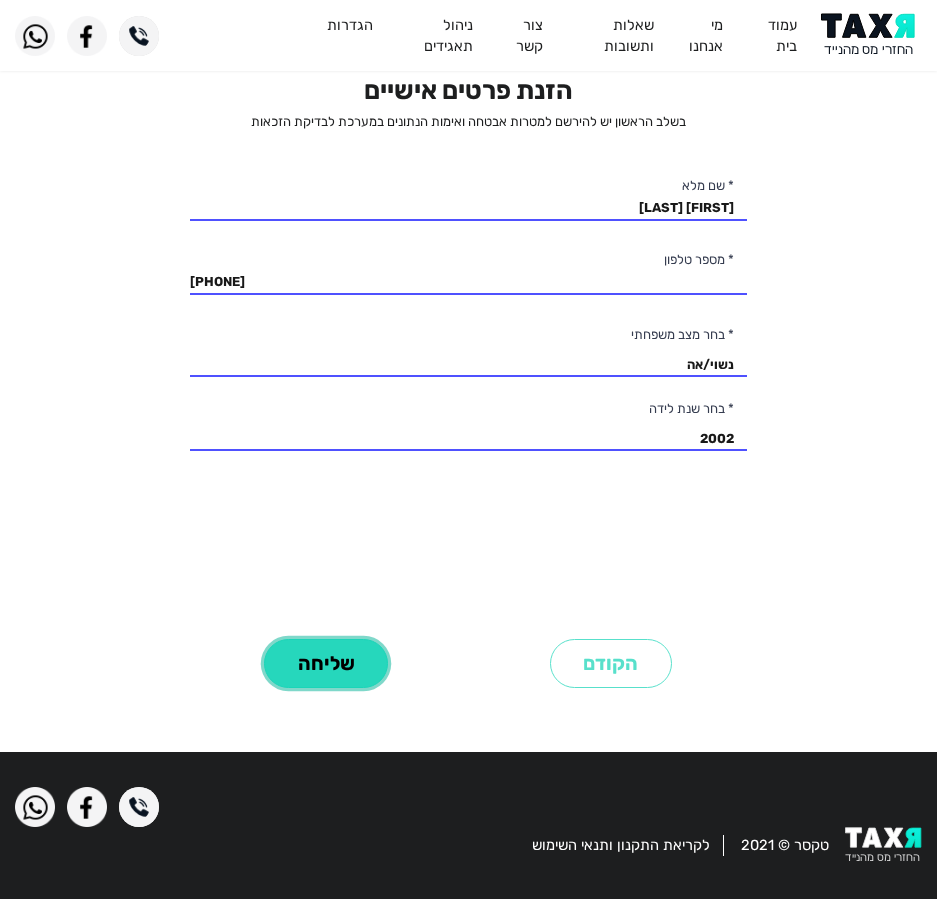 click on "שליחה" at bounding box center [326, 663] 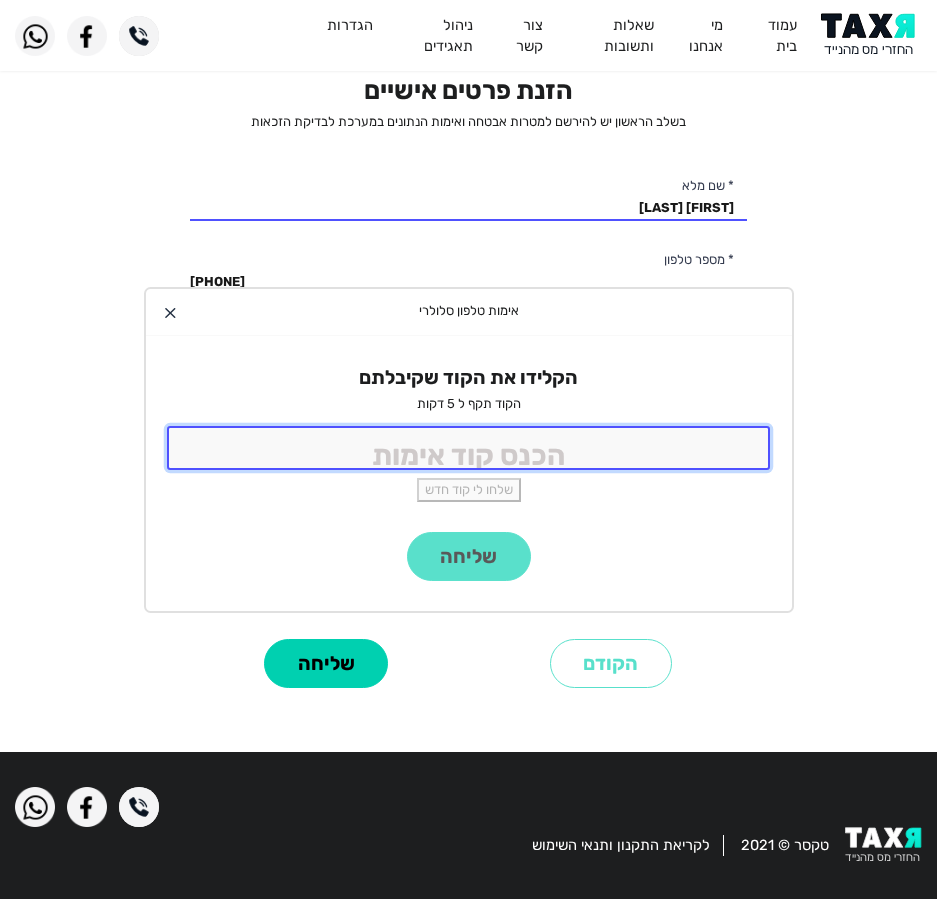 click 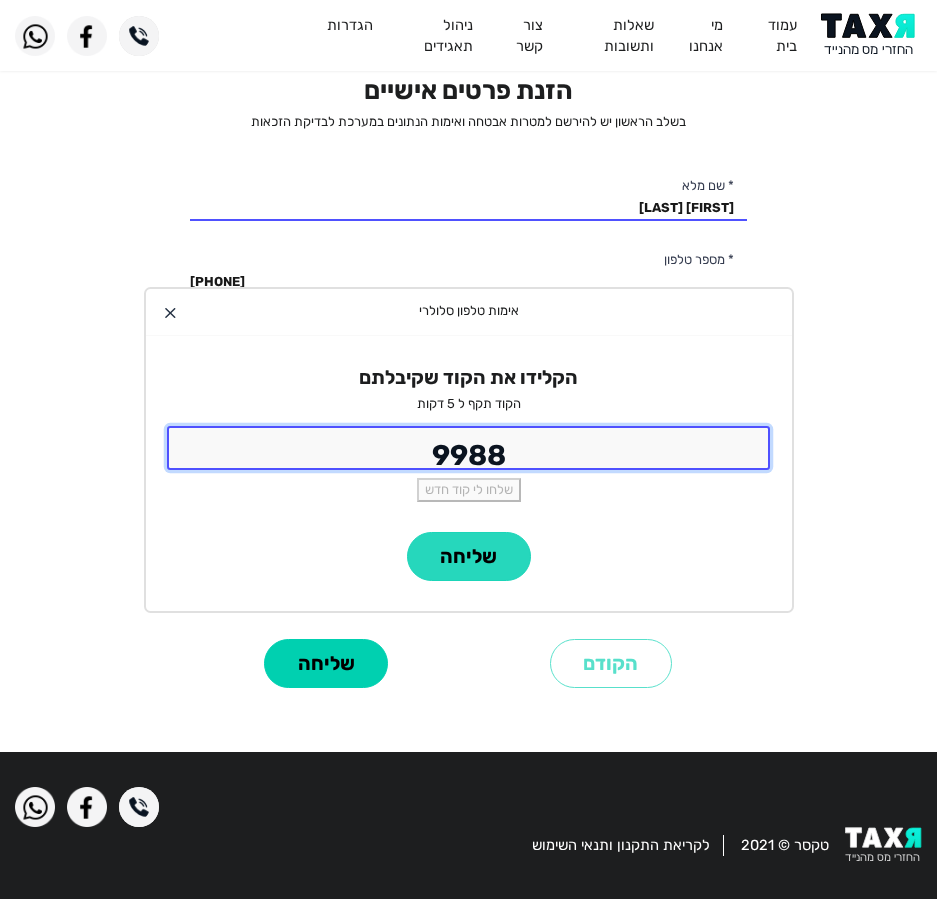 type on "9988" 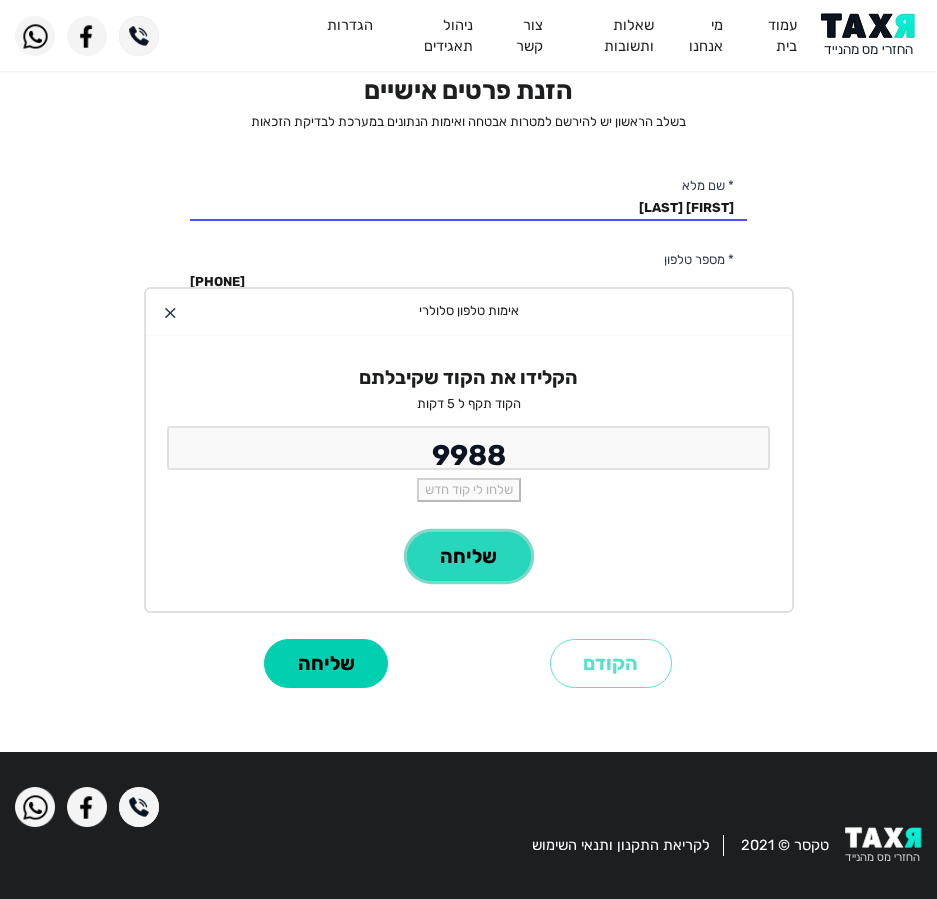 click on "שליחה" 